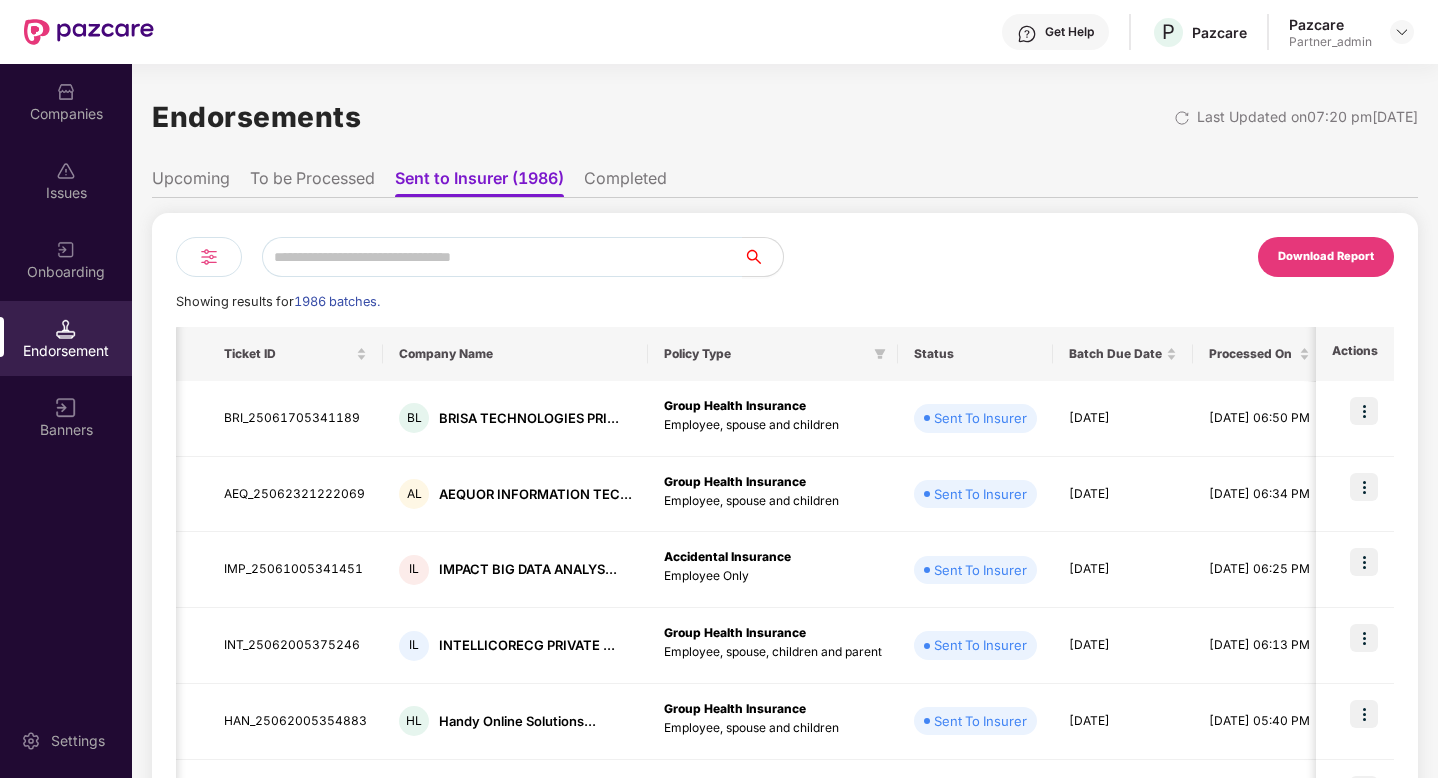 scroll, scrollTop: 0, scrollLeft: 2, axis: horizontal 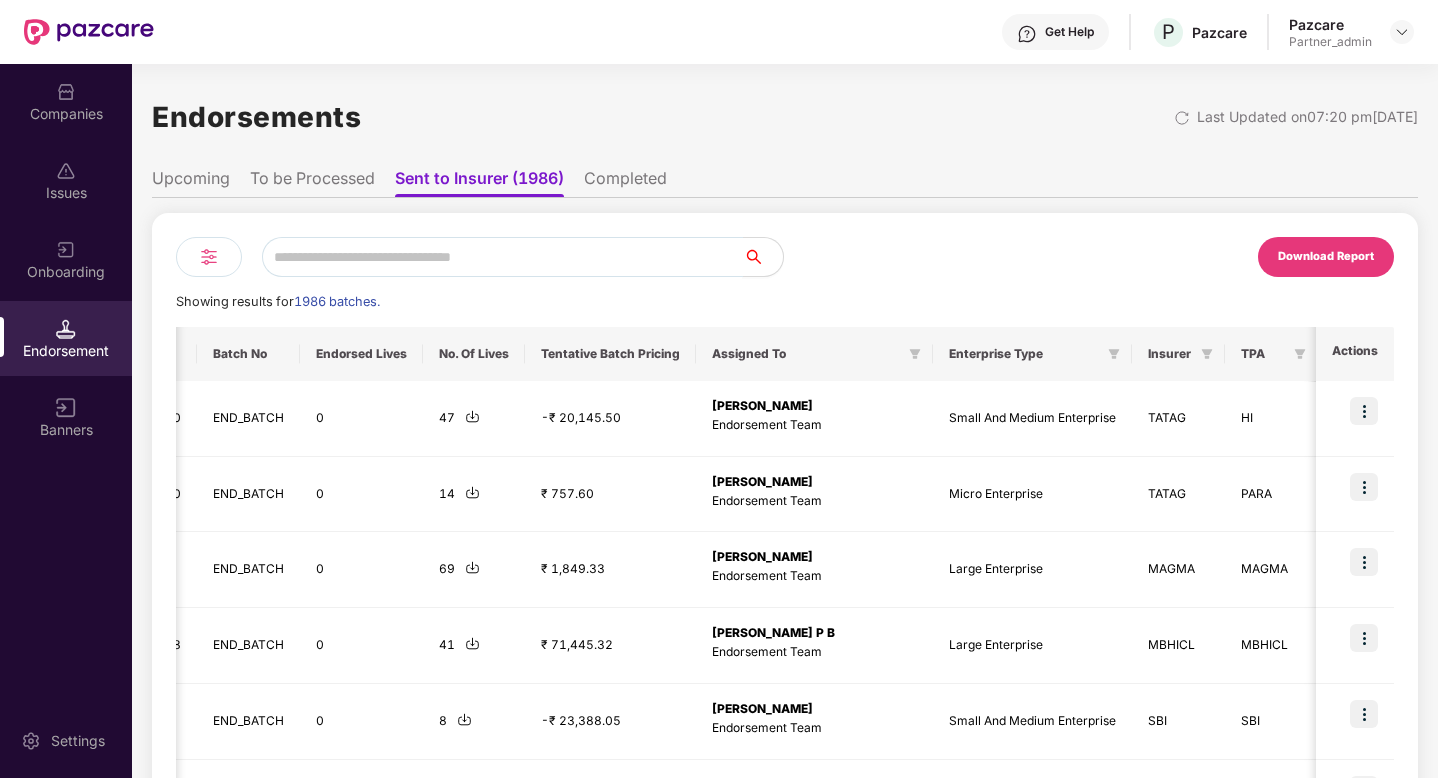 click at bounding box center [502, 257] 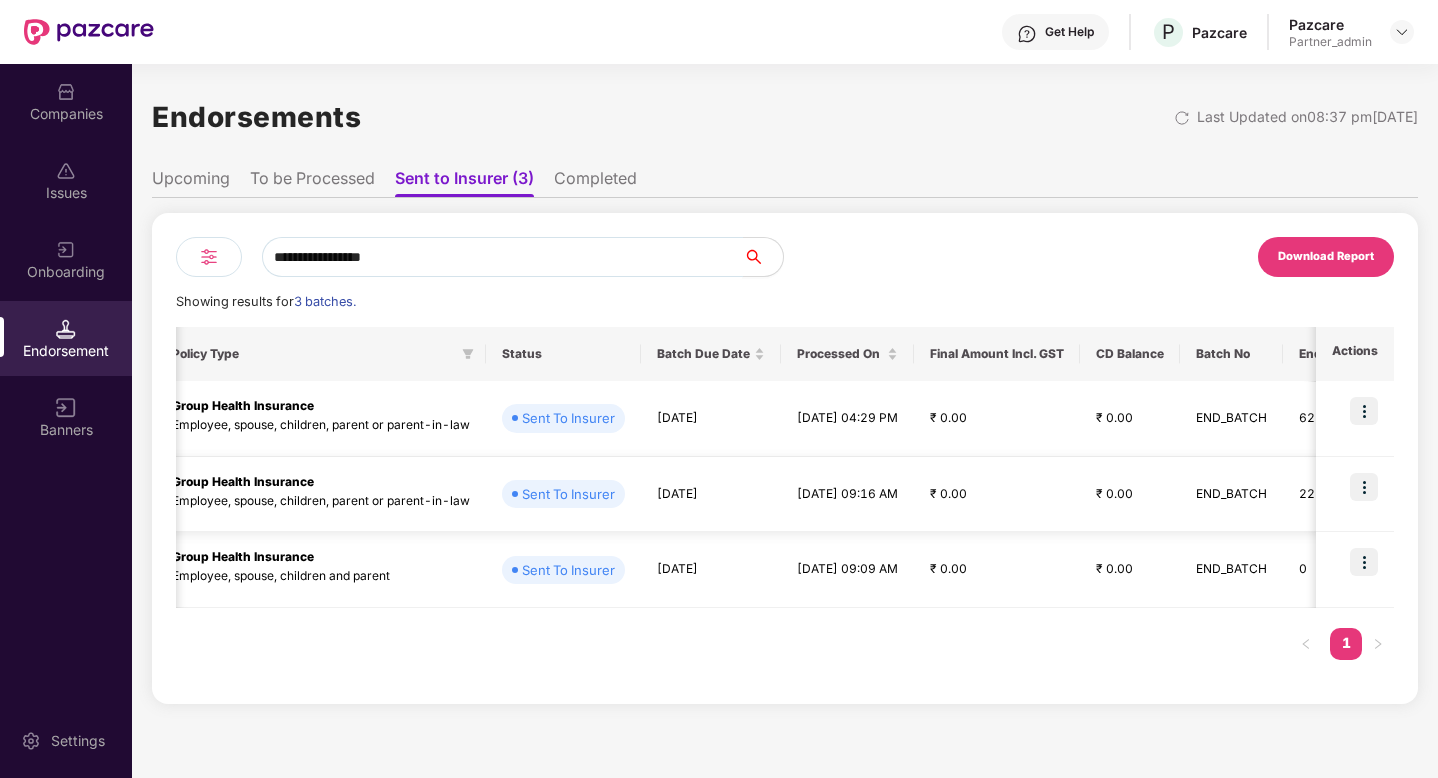 scroll, scrollTop: 0, scrollLeft: 0, axis: both 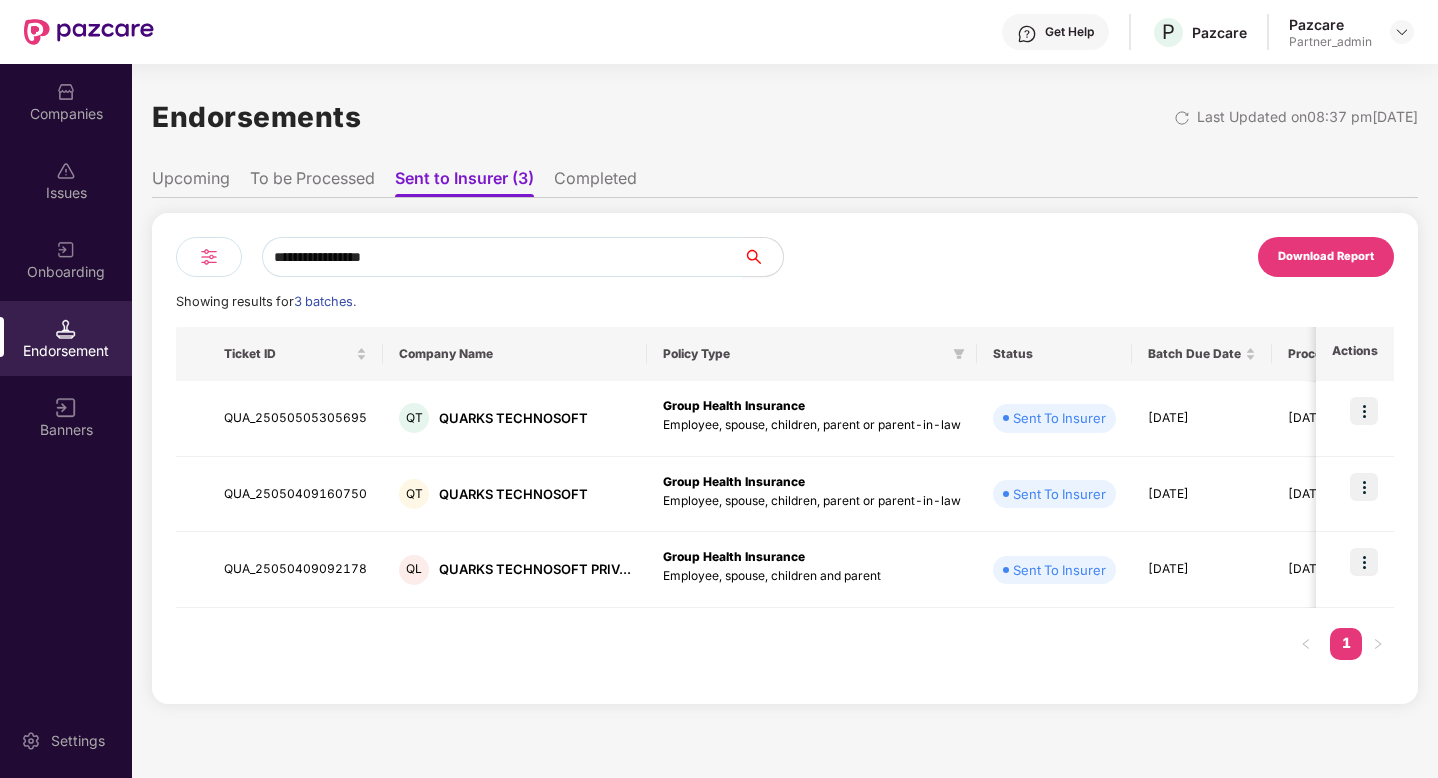 type on "**********" 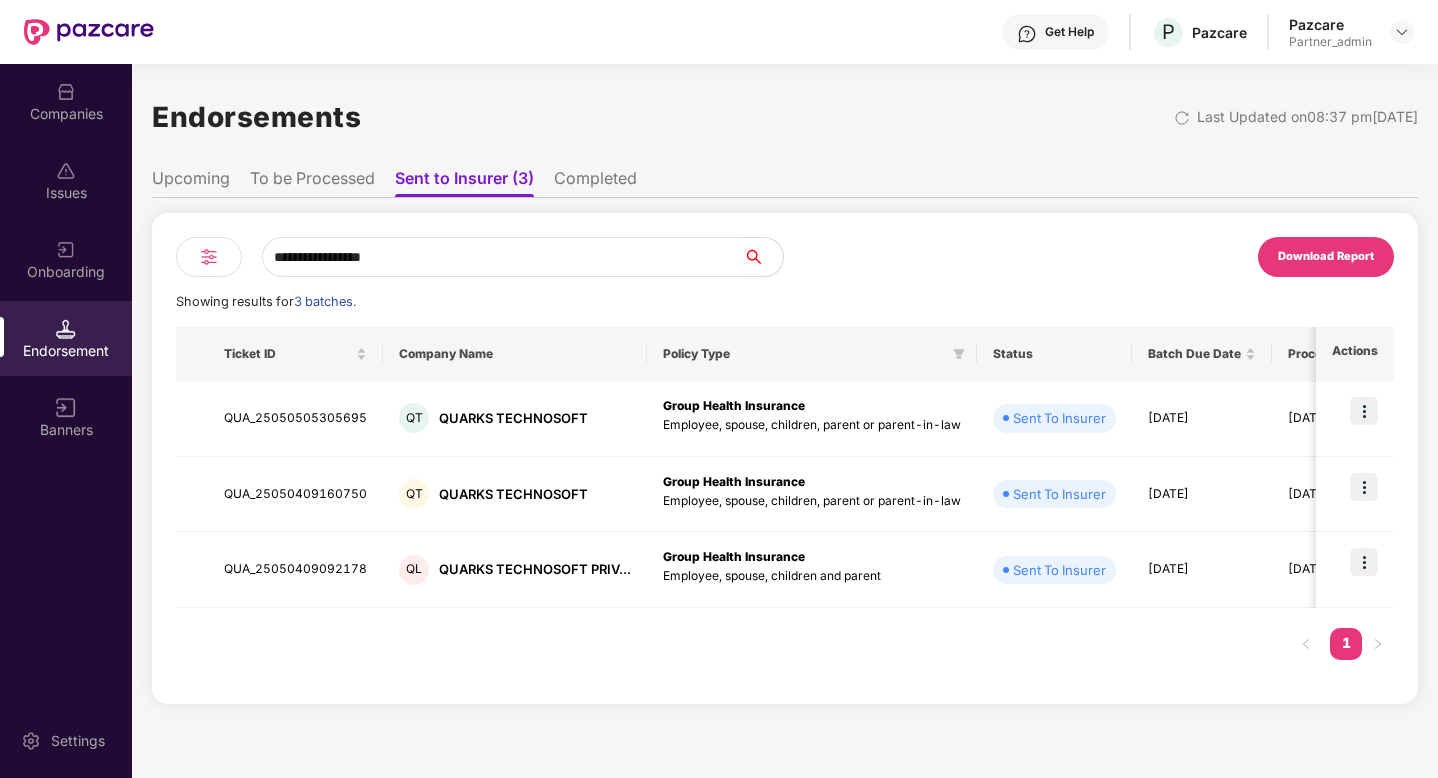 click on "Completed" at bounding box center (595, 182) 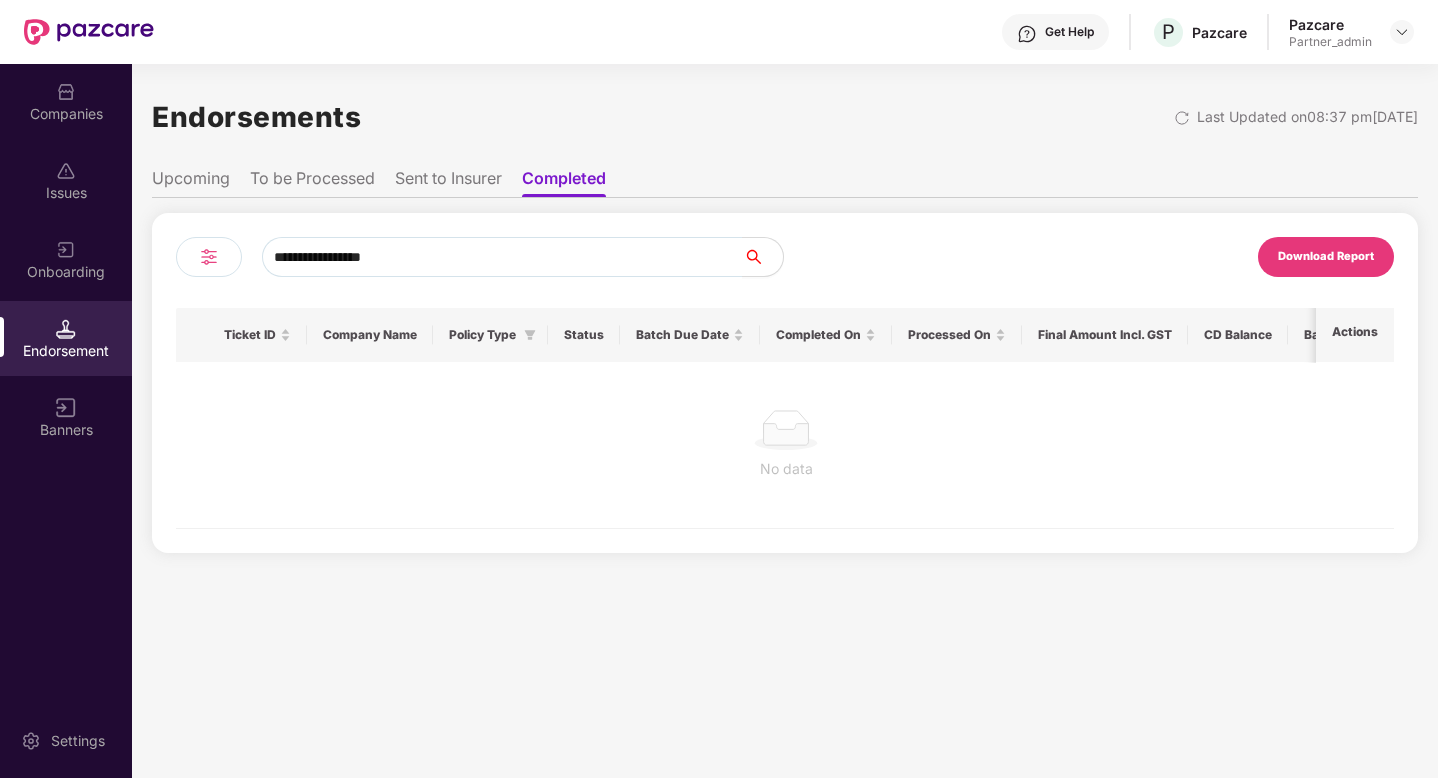 click on "Sent to Insurer" at bounding box center (448, 182) 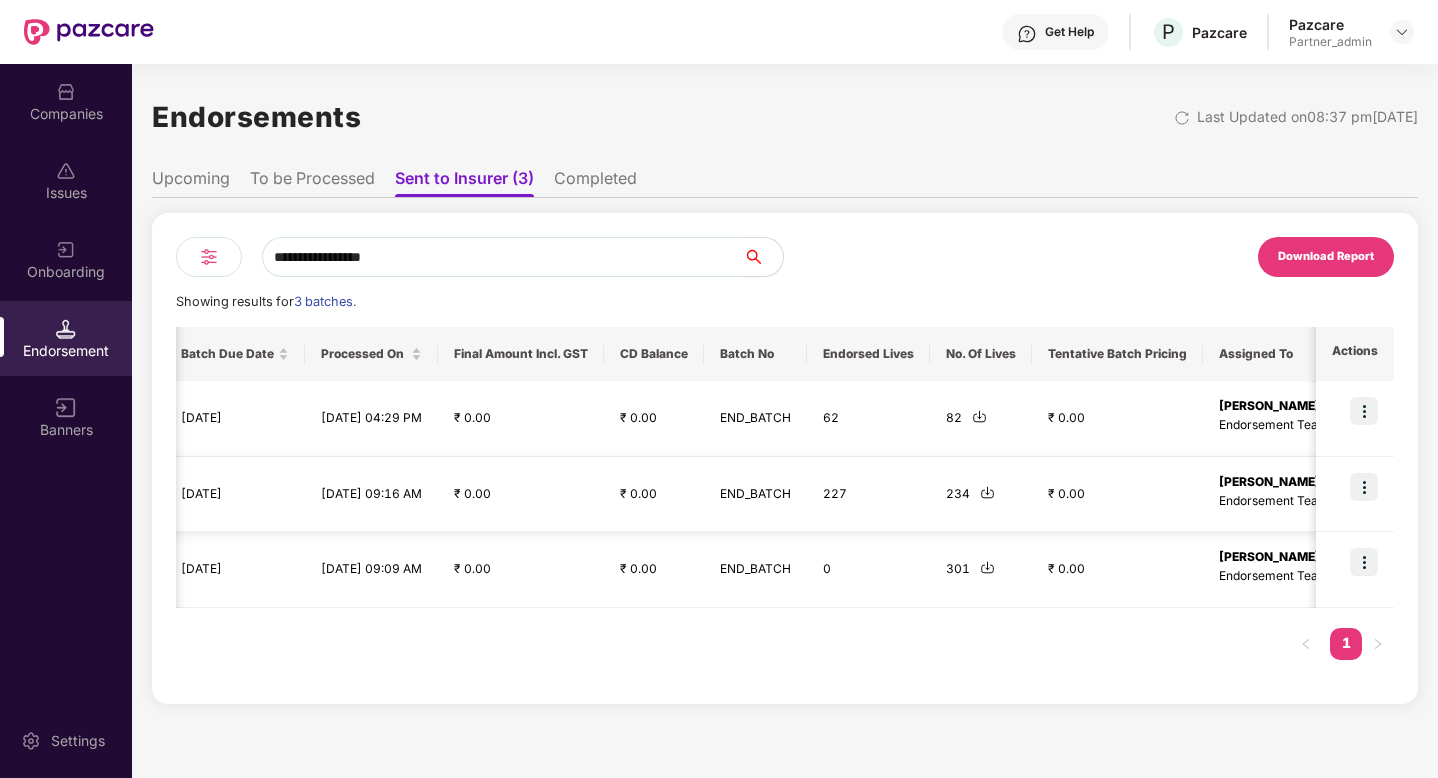 scroll, scrollTop: 0, scrollLeft: 971, axis: horizontal 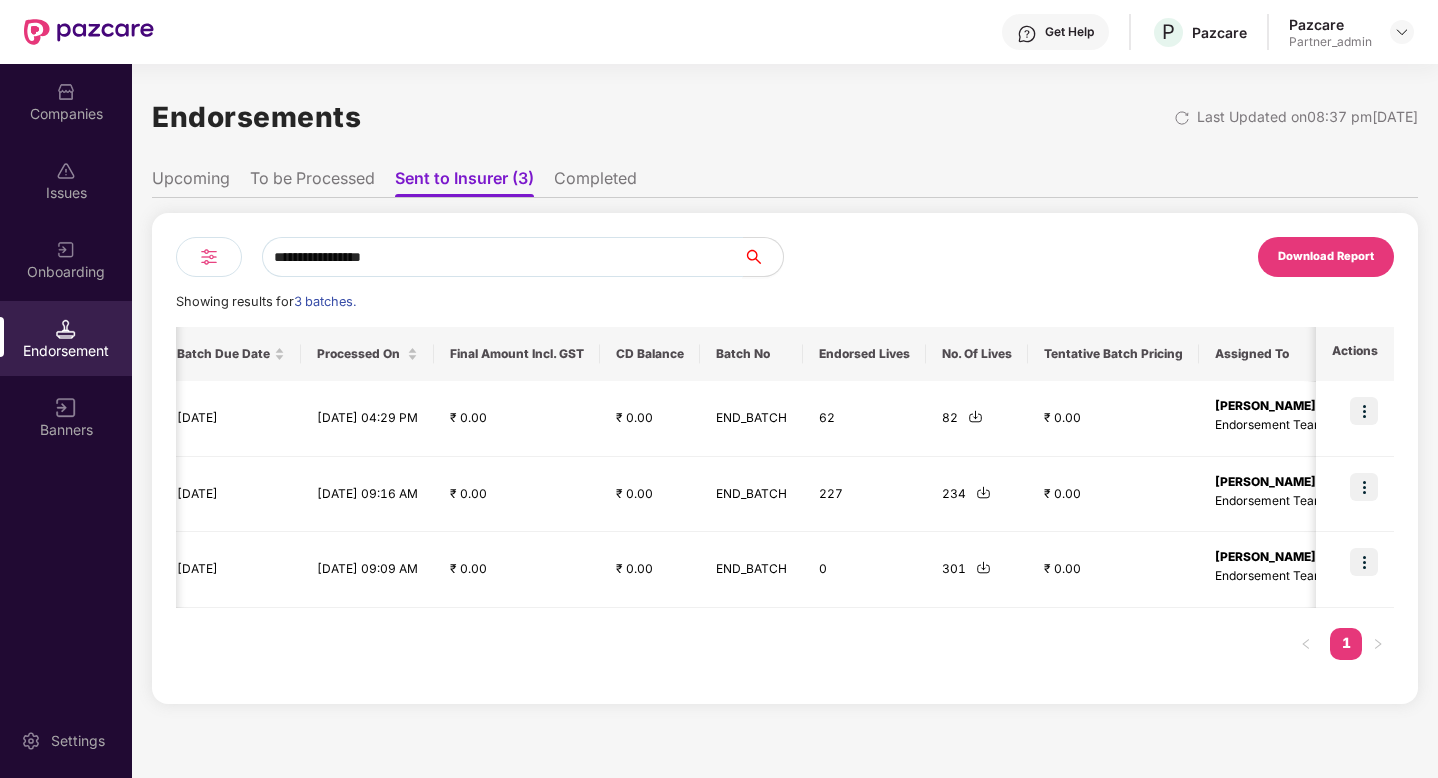 click on "**********" at bounding box center (502, 257) 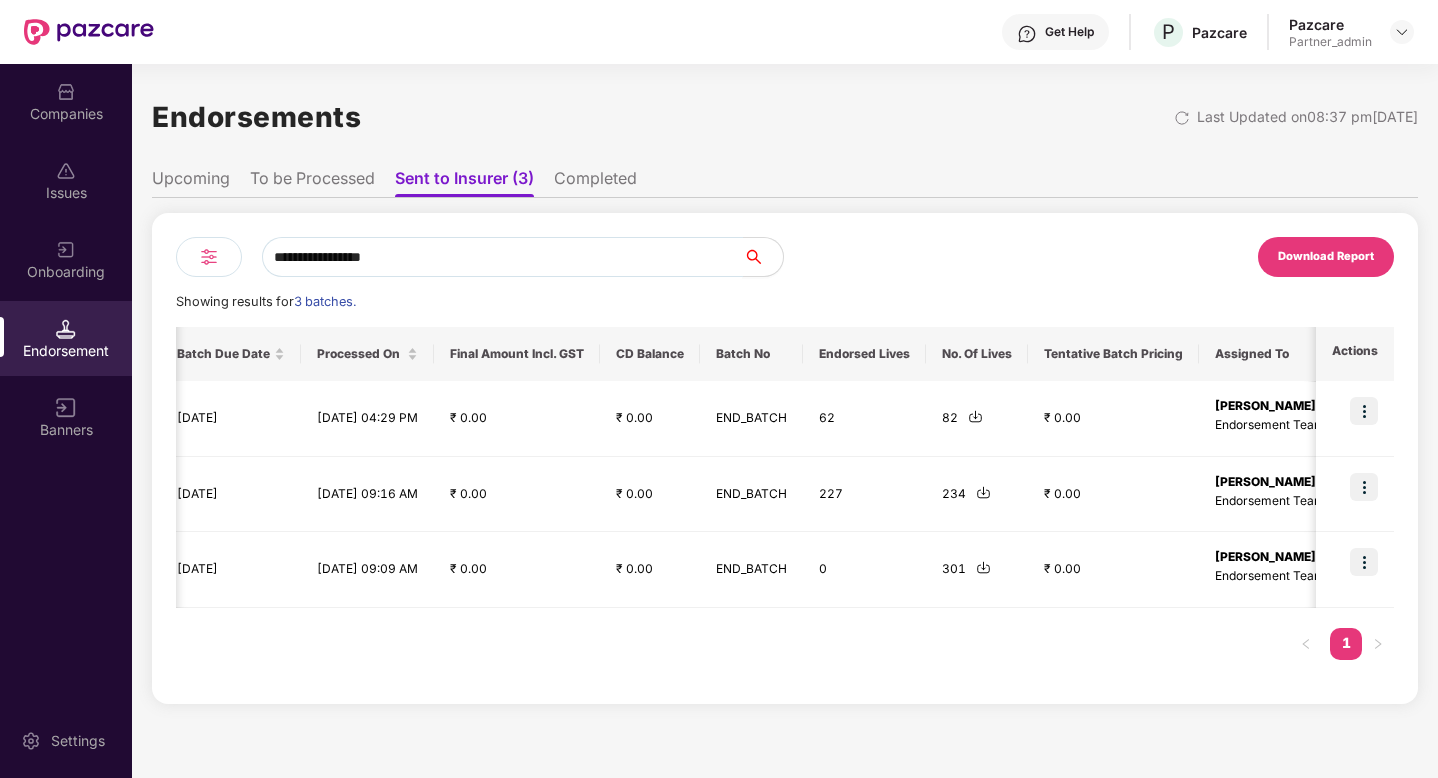 paste on "*********" 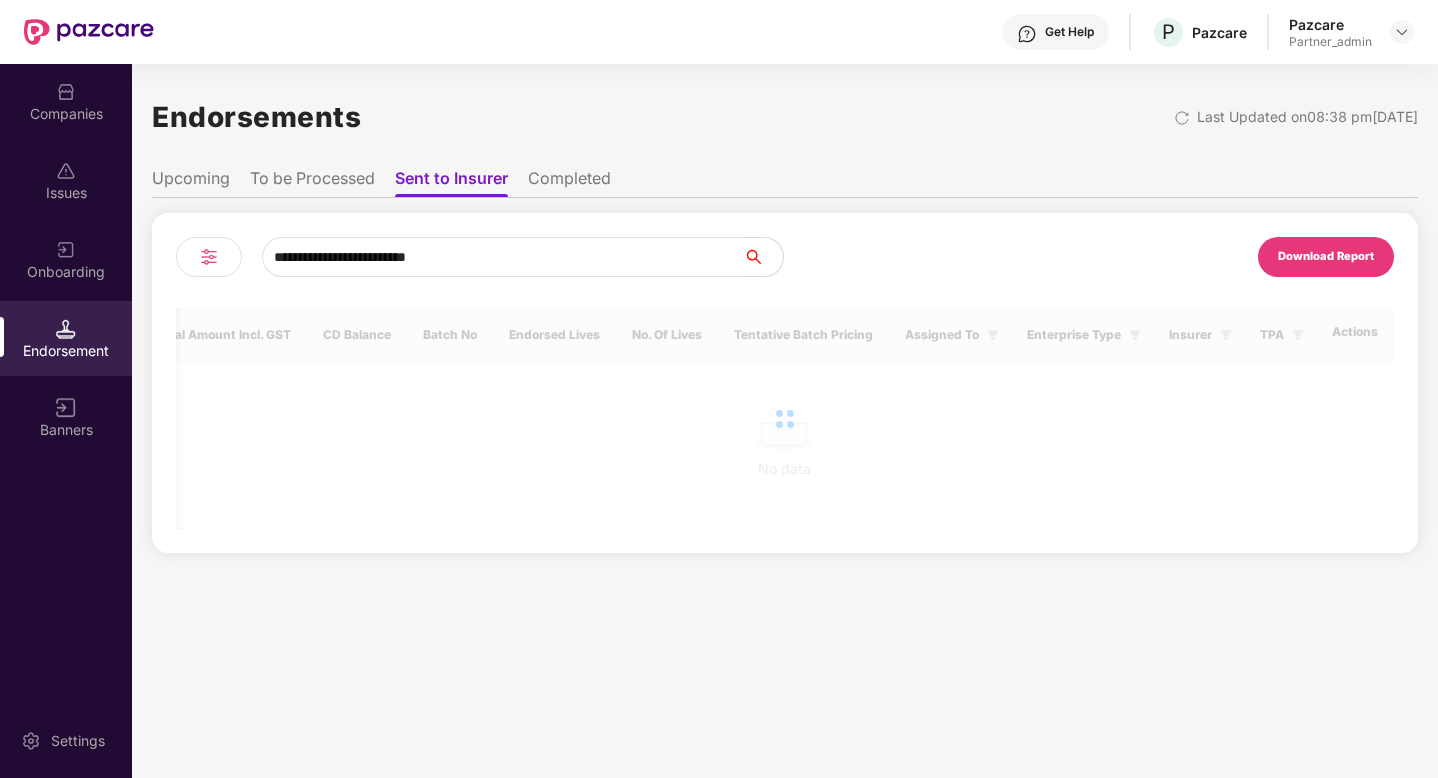 scroll, scrollTop: 0, scrollLeft: 743, axis: horizontal 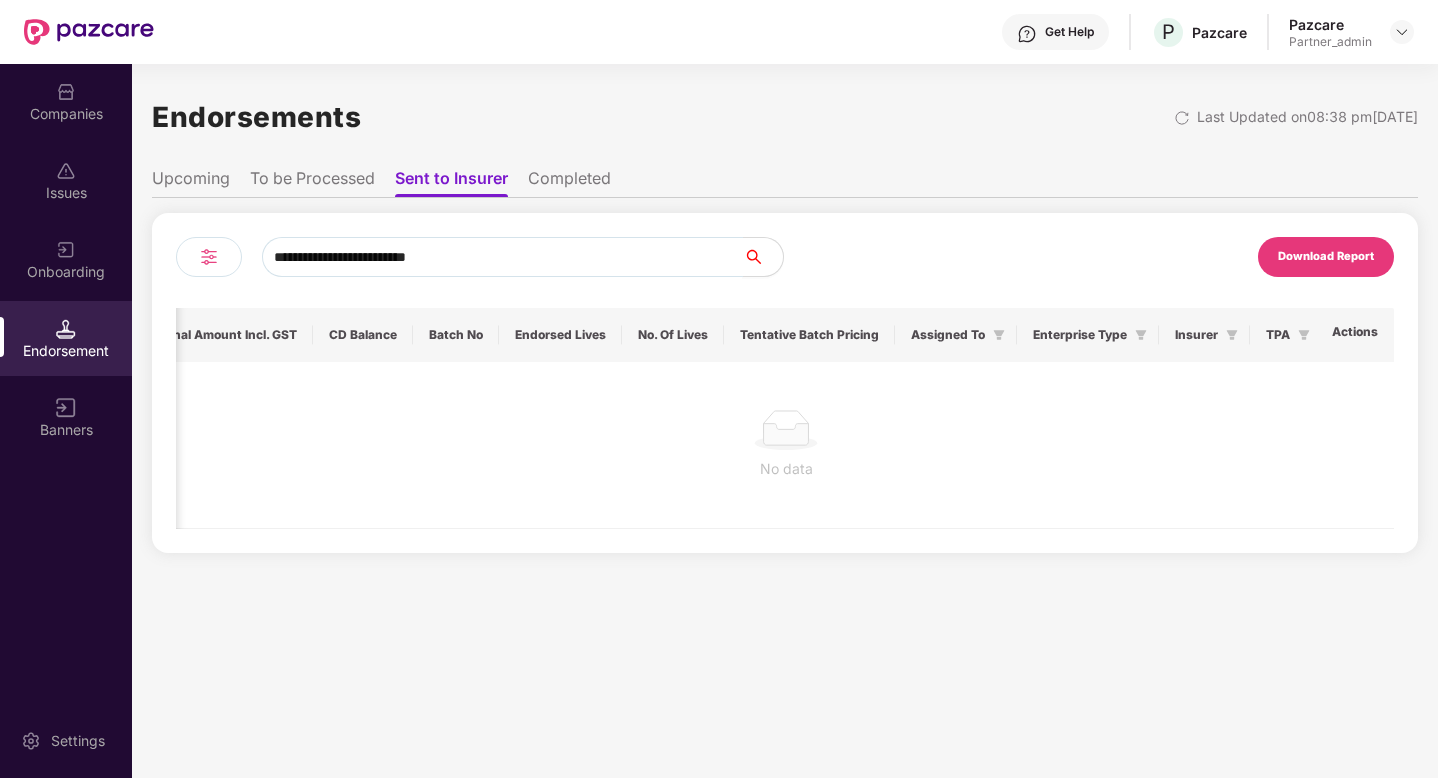 type on "**********" 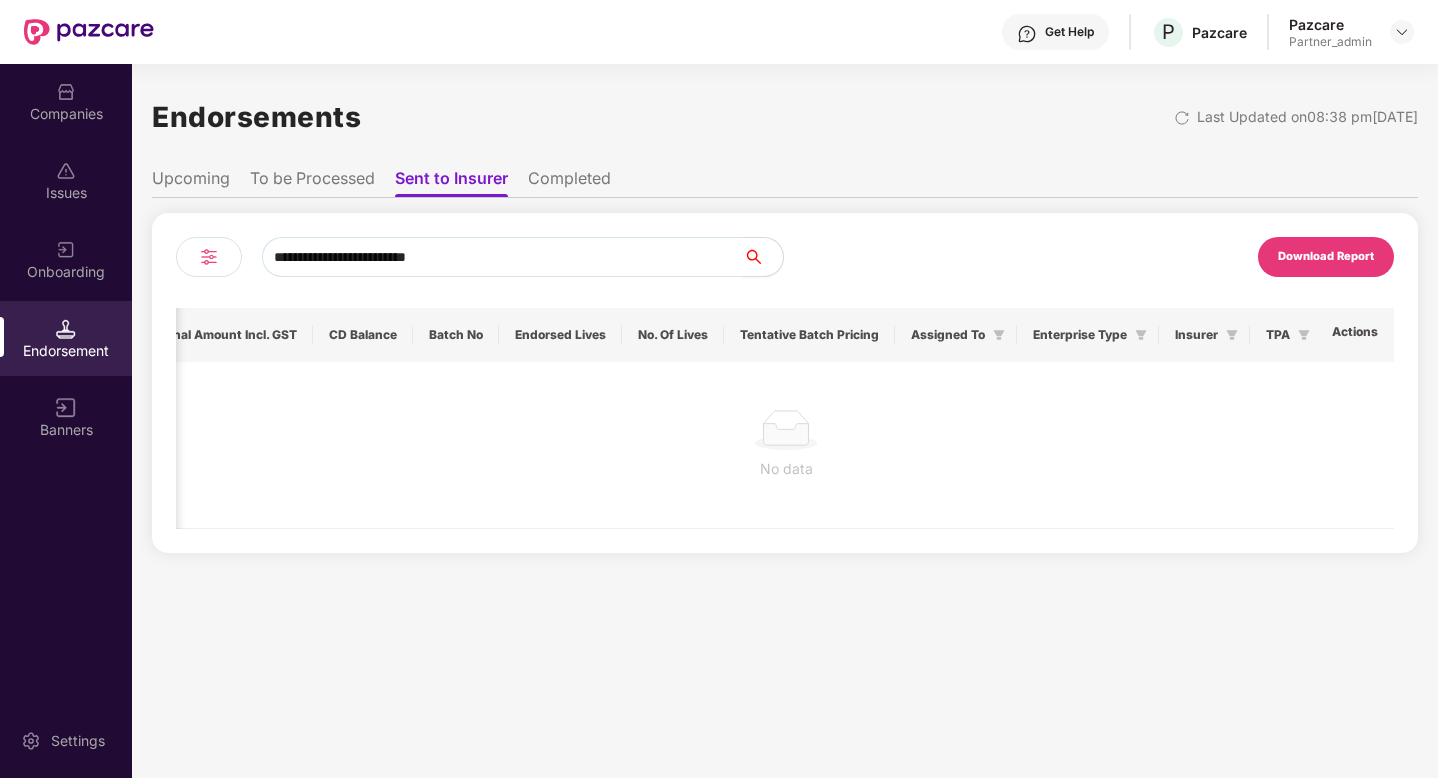 click on "Completed" at bounding box center (569, 182) 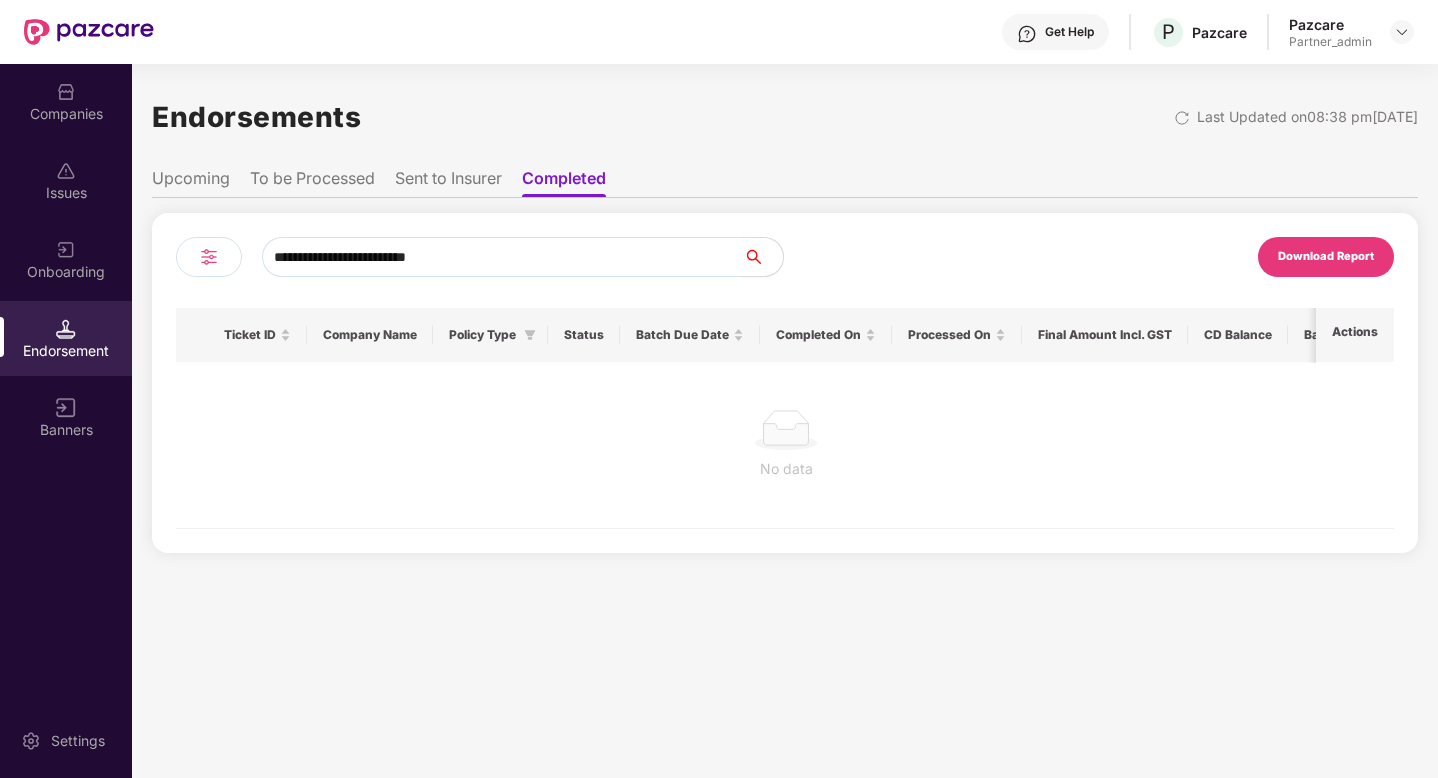click on "To be Processed" at bounding box center [312, 182] 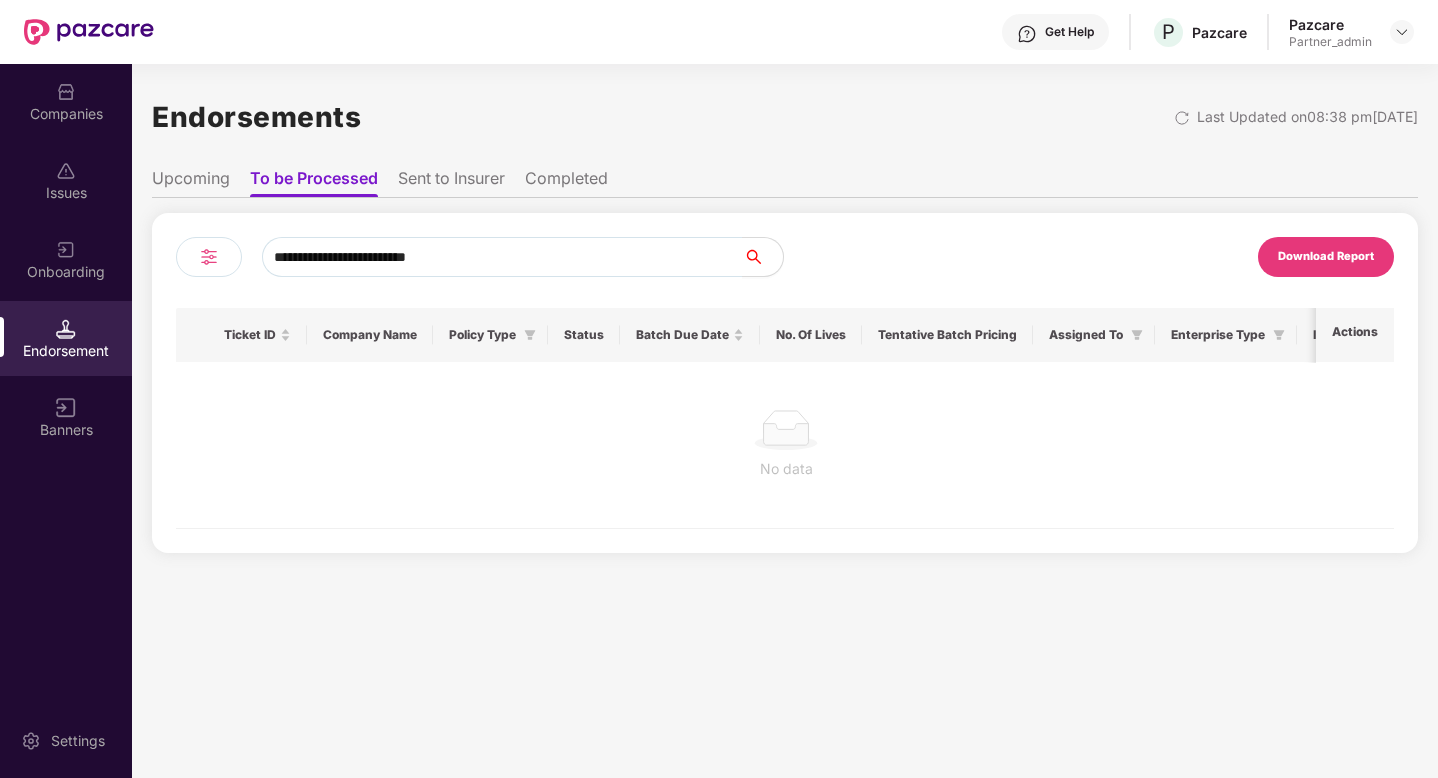 click on "Upcoming" at bounding box center [191, 182] 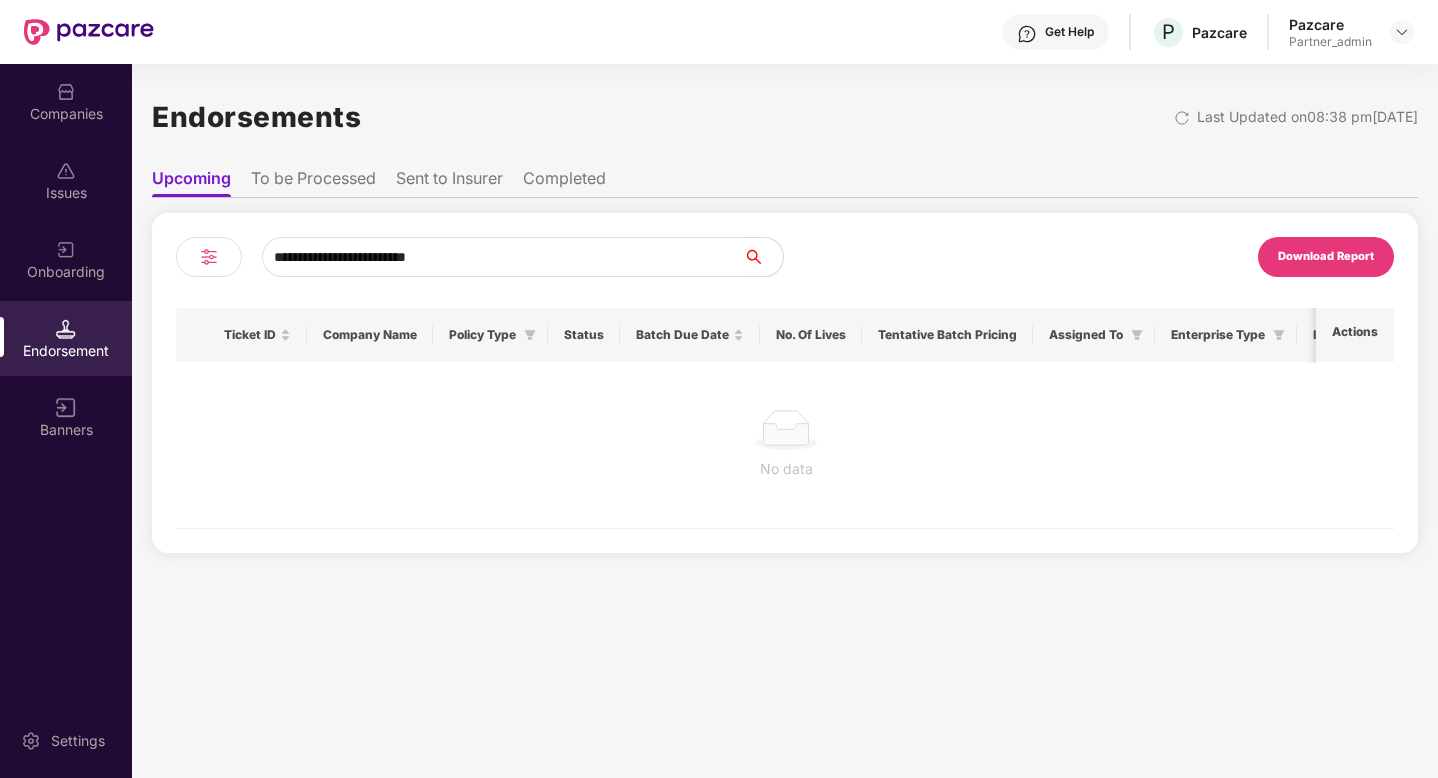 click on "Policy Type" at bounding box center [490, 335] 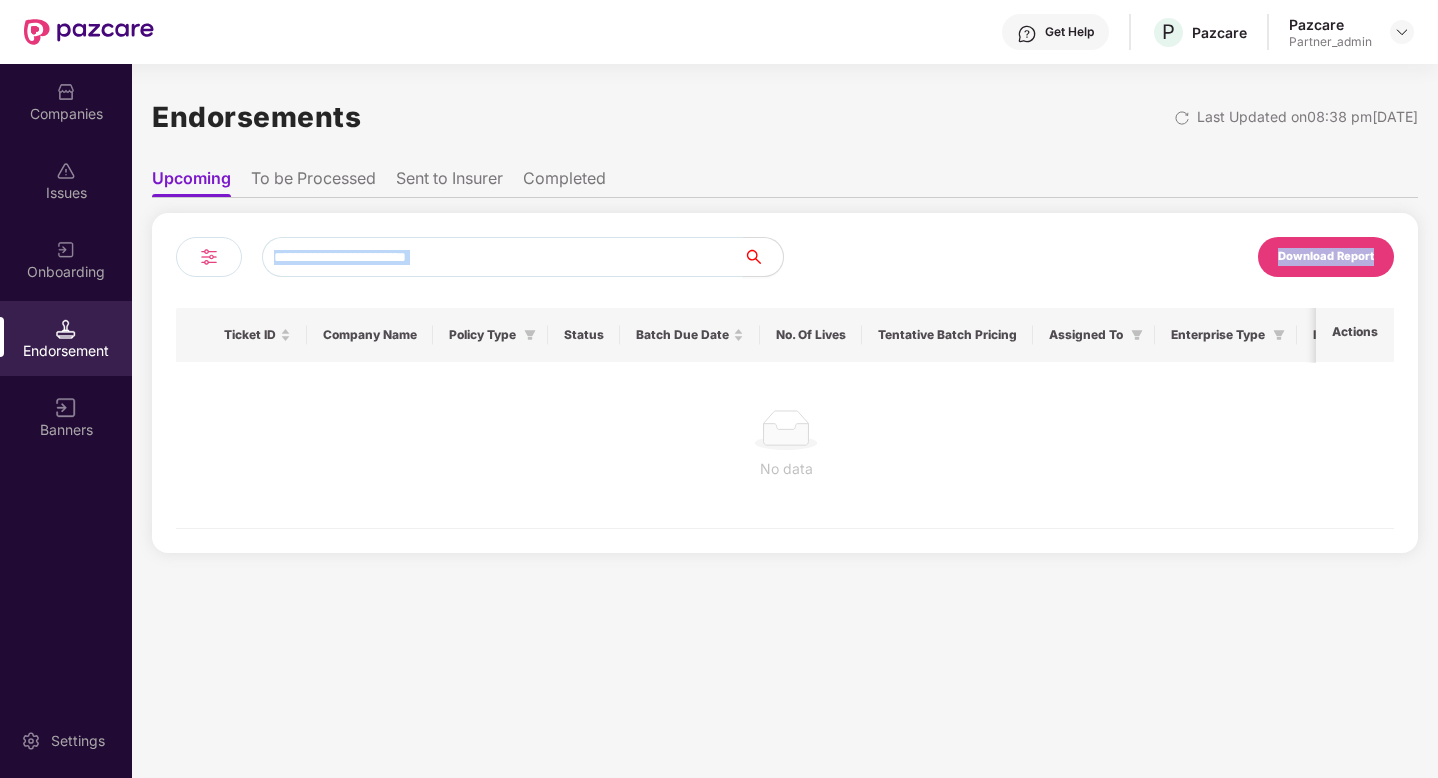 click on "**********" at bounding box center [785, 383] 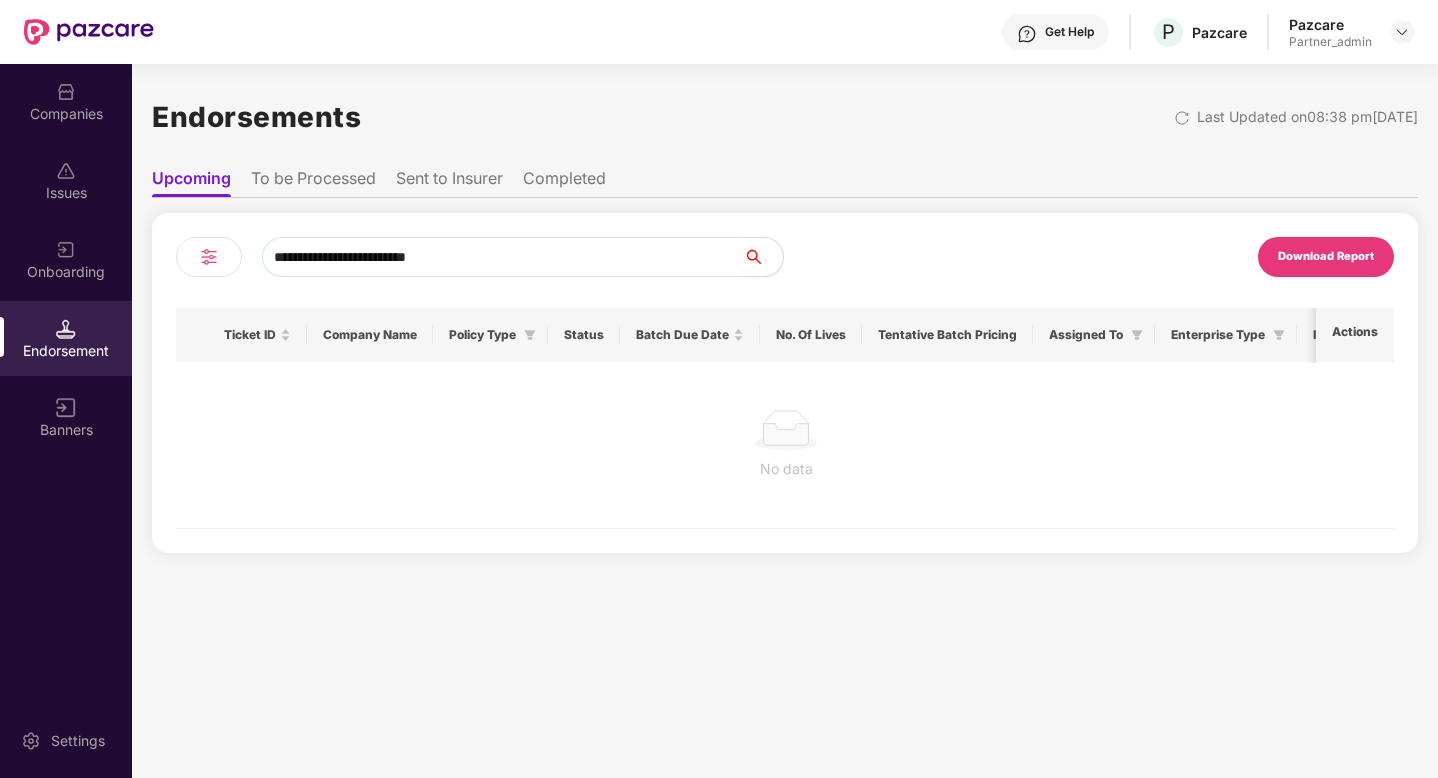 click on "**********" at bounding box center [502, 257] 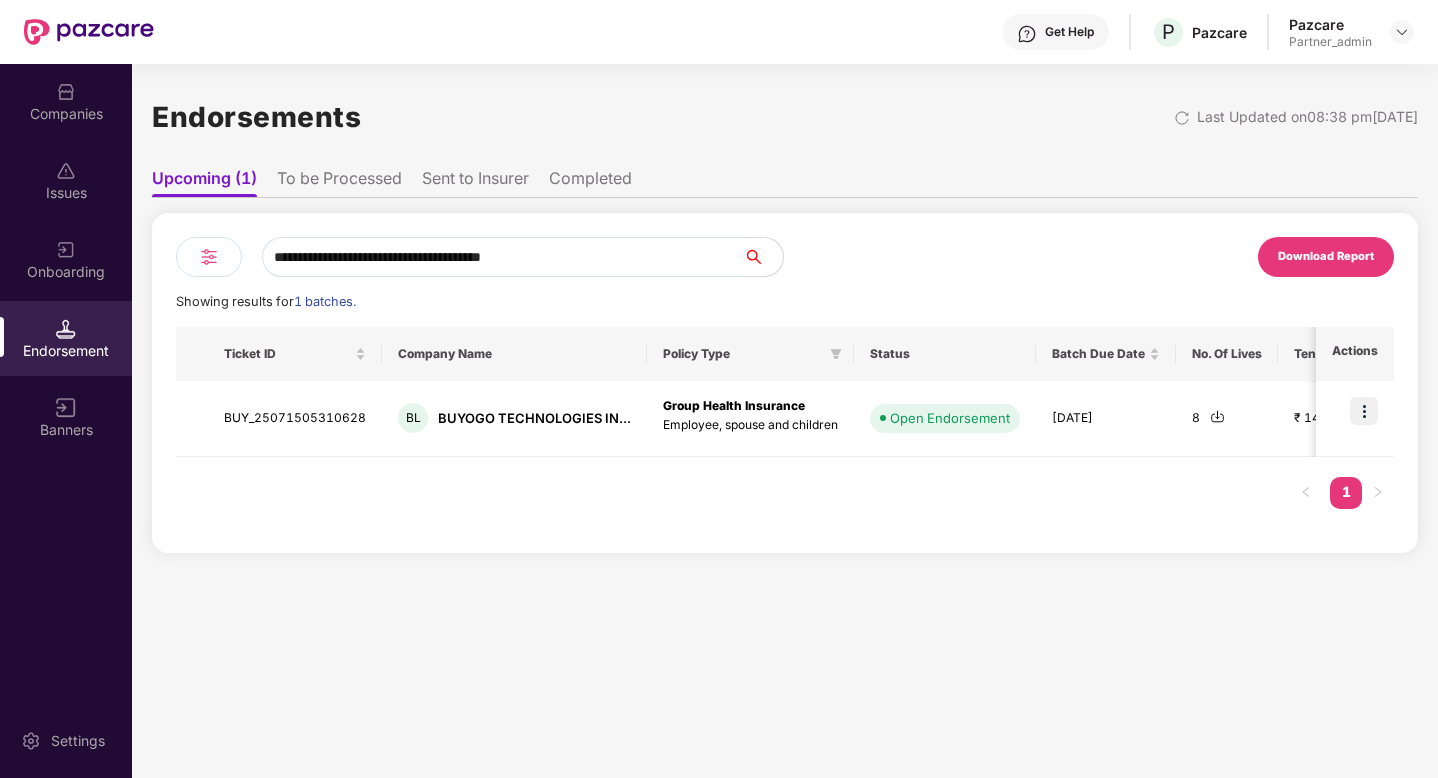 type on "**********" 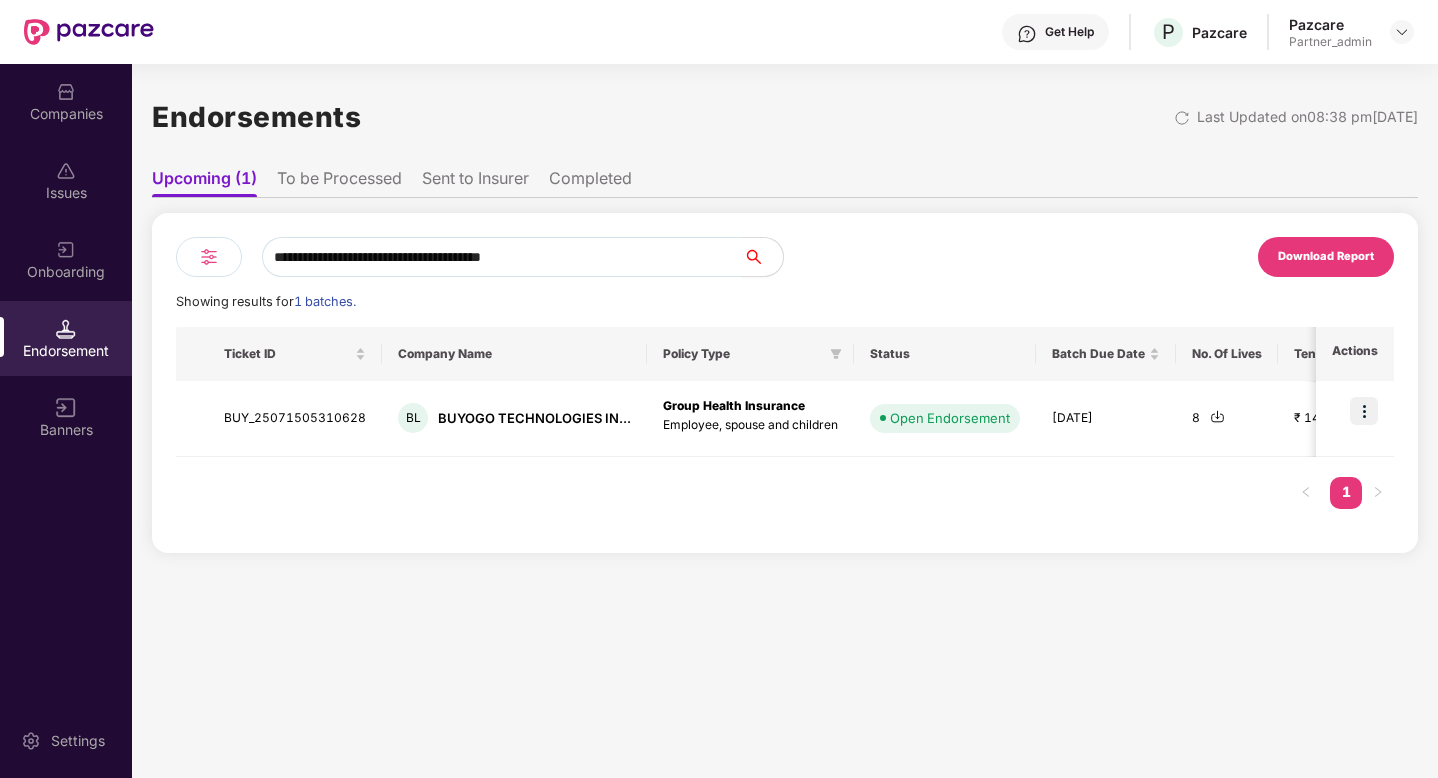 click on "Sent to Insurer" at bounding box center (475, 182) 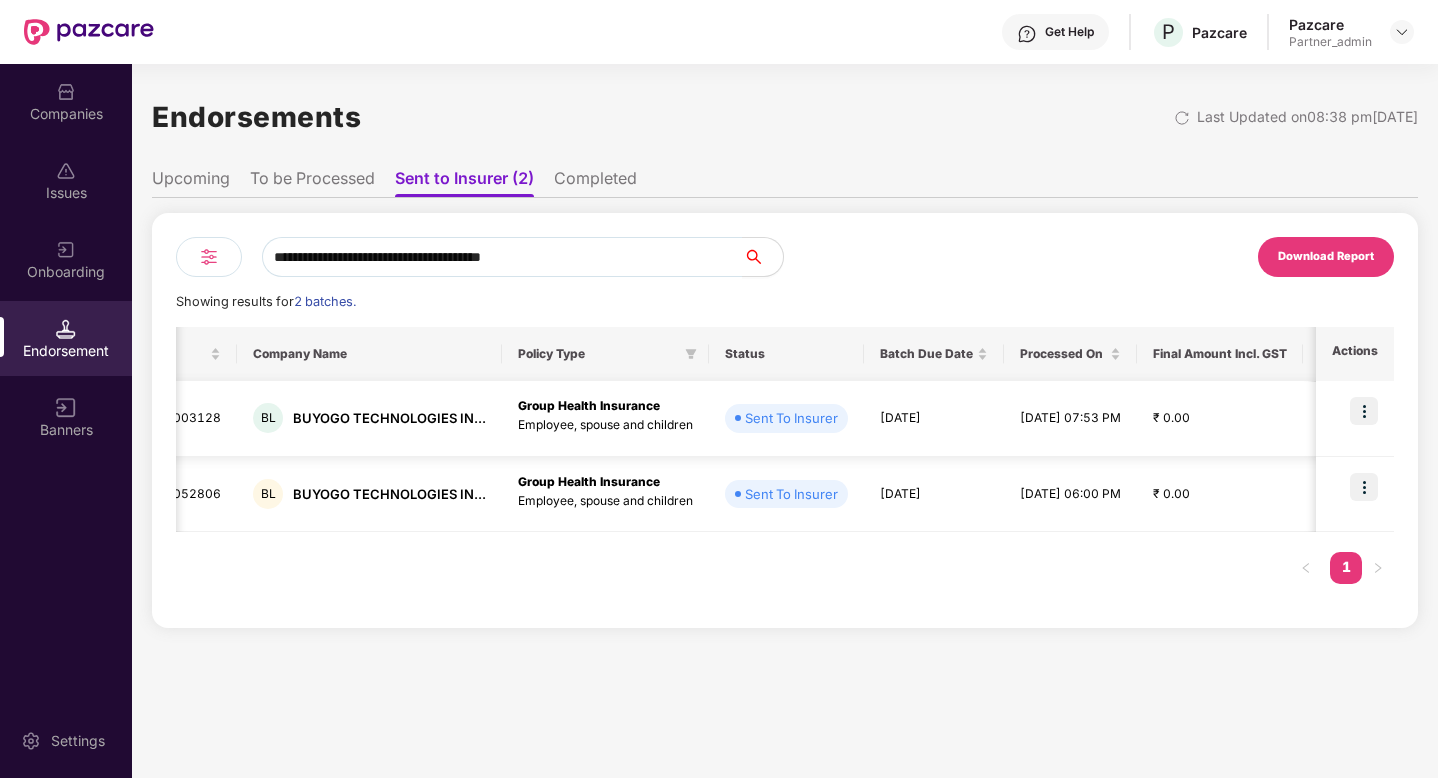 scroll, scrollTop: 0, scrollLeft: 0, axis: both 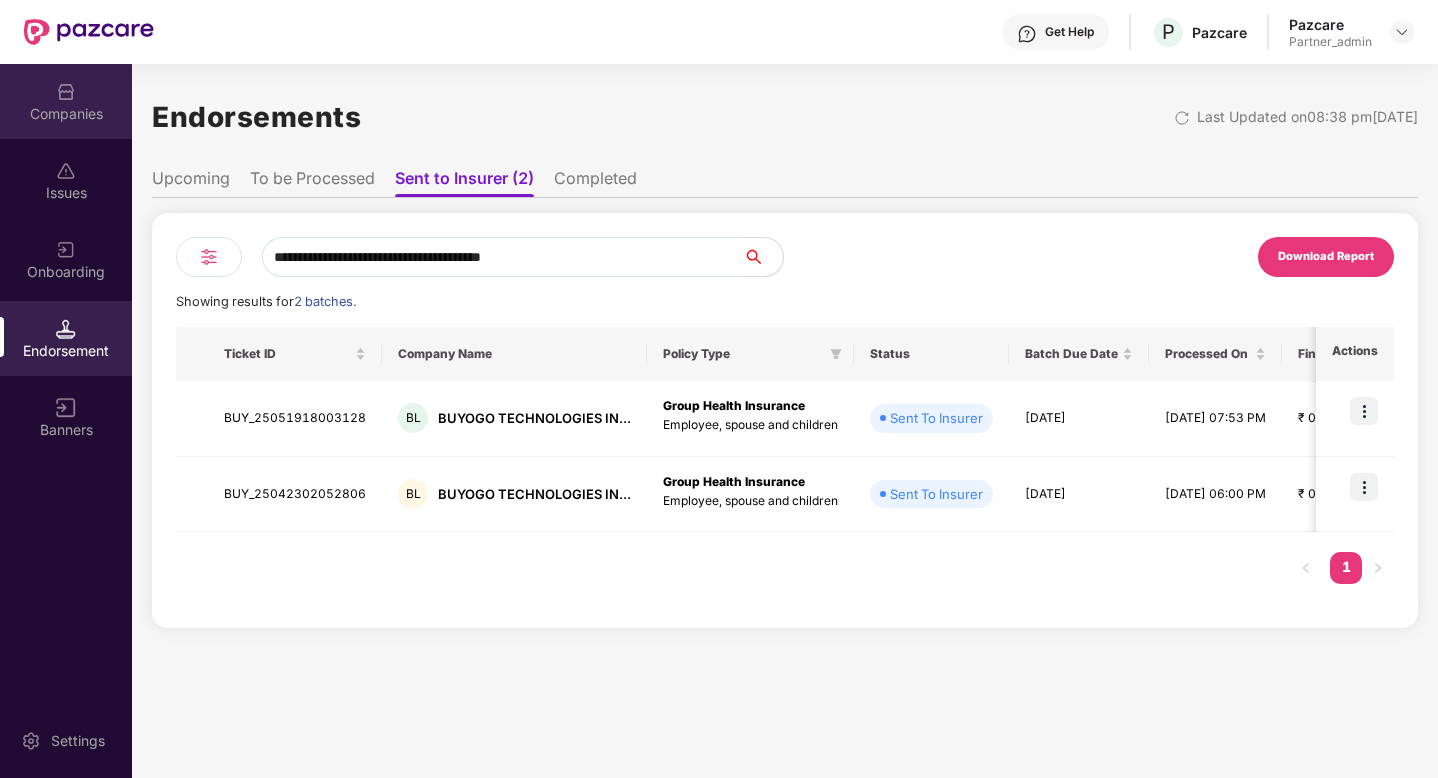click on "Companies" at bounding box center [66, 114] 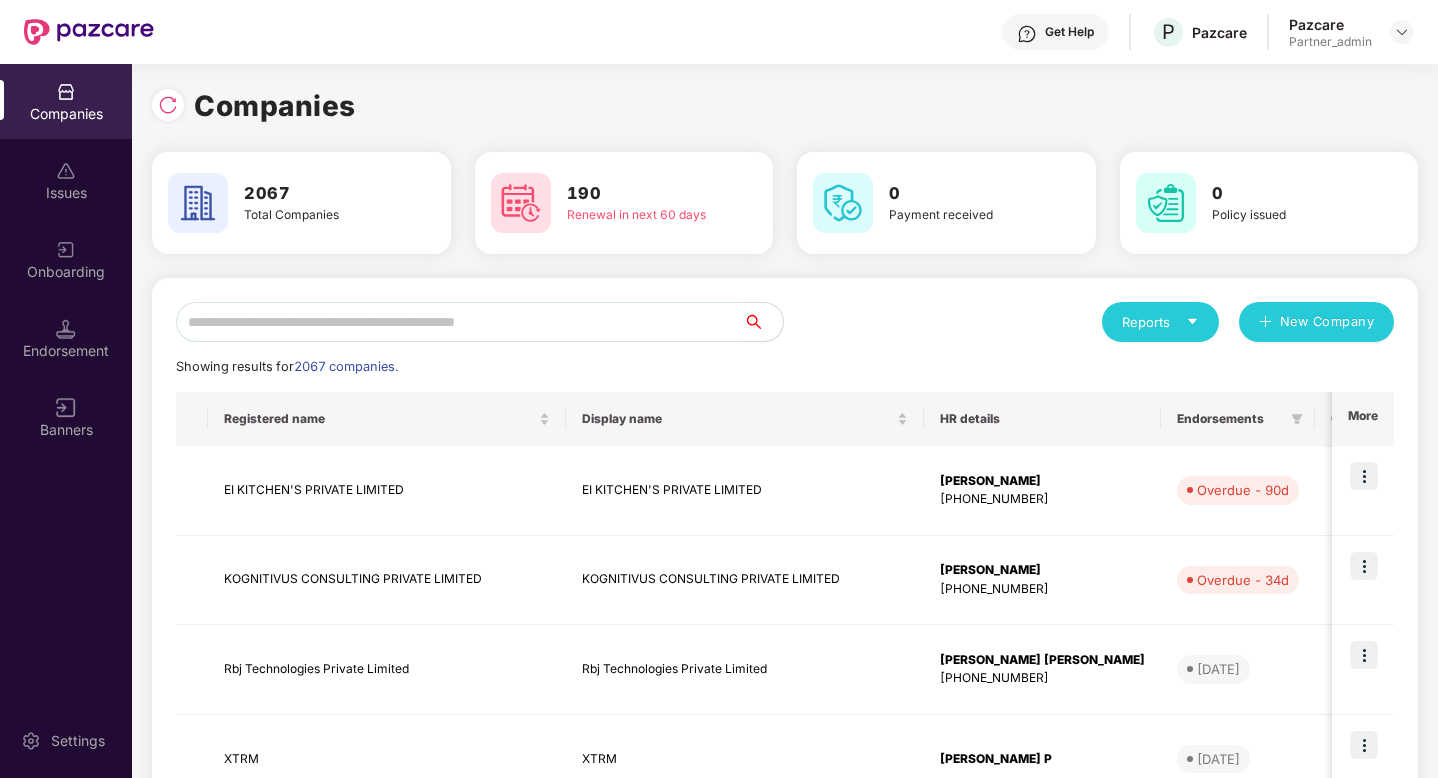 click at bounding box center (459, 322) 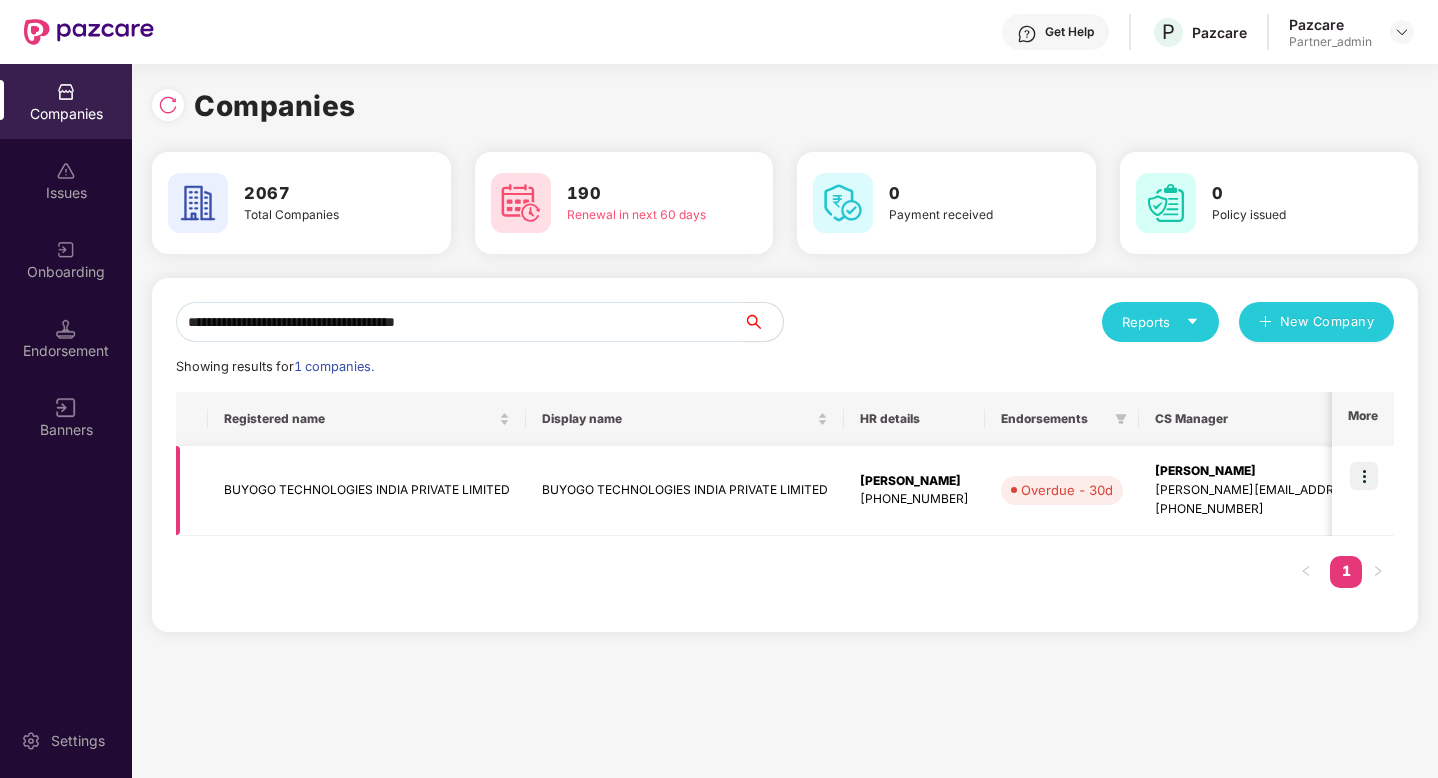 type on "**********" 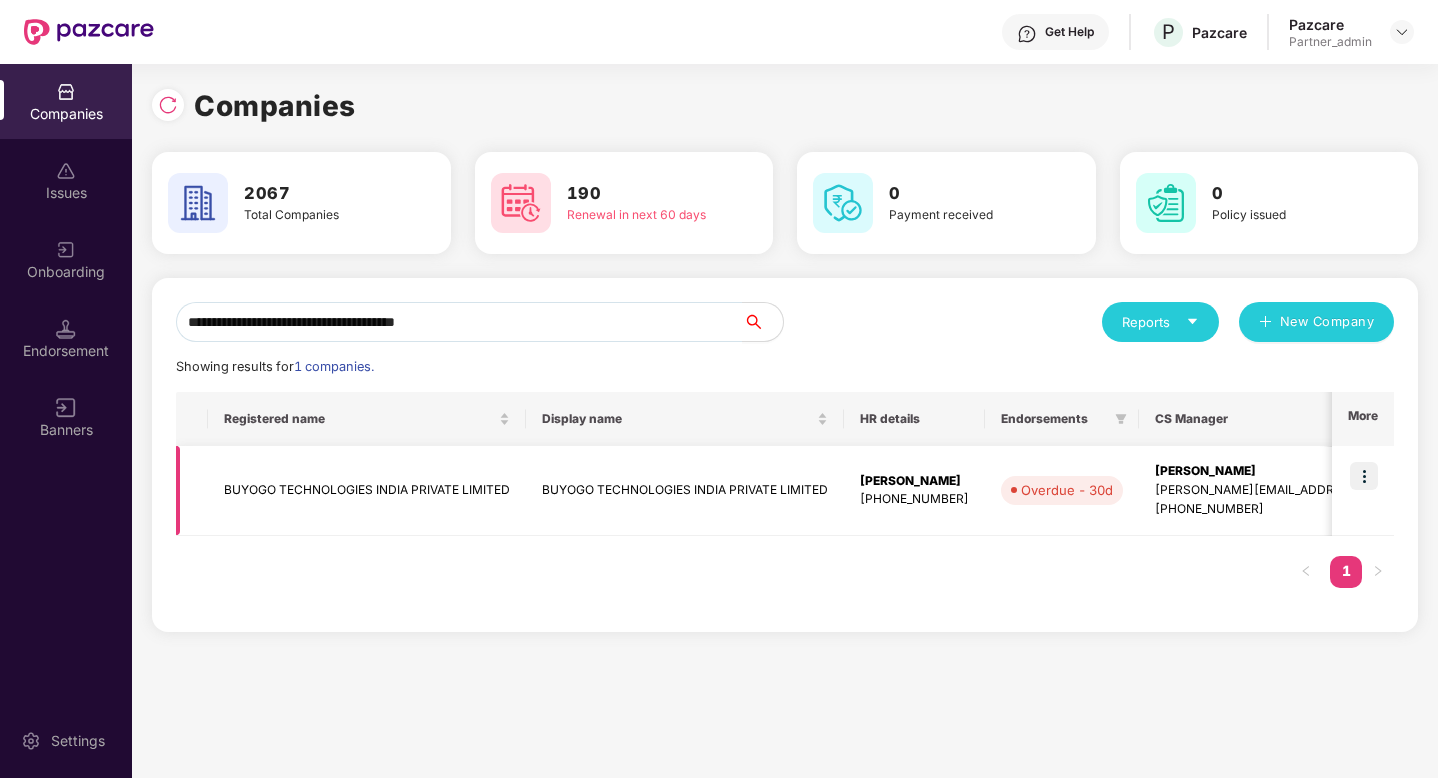 click at bounding box center (1364, 476) 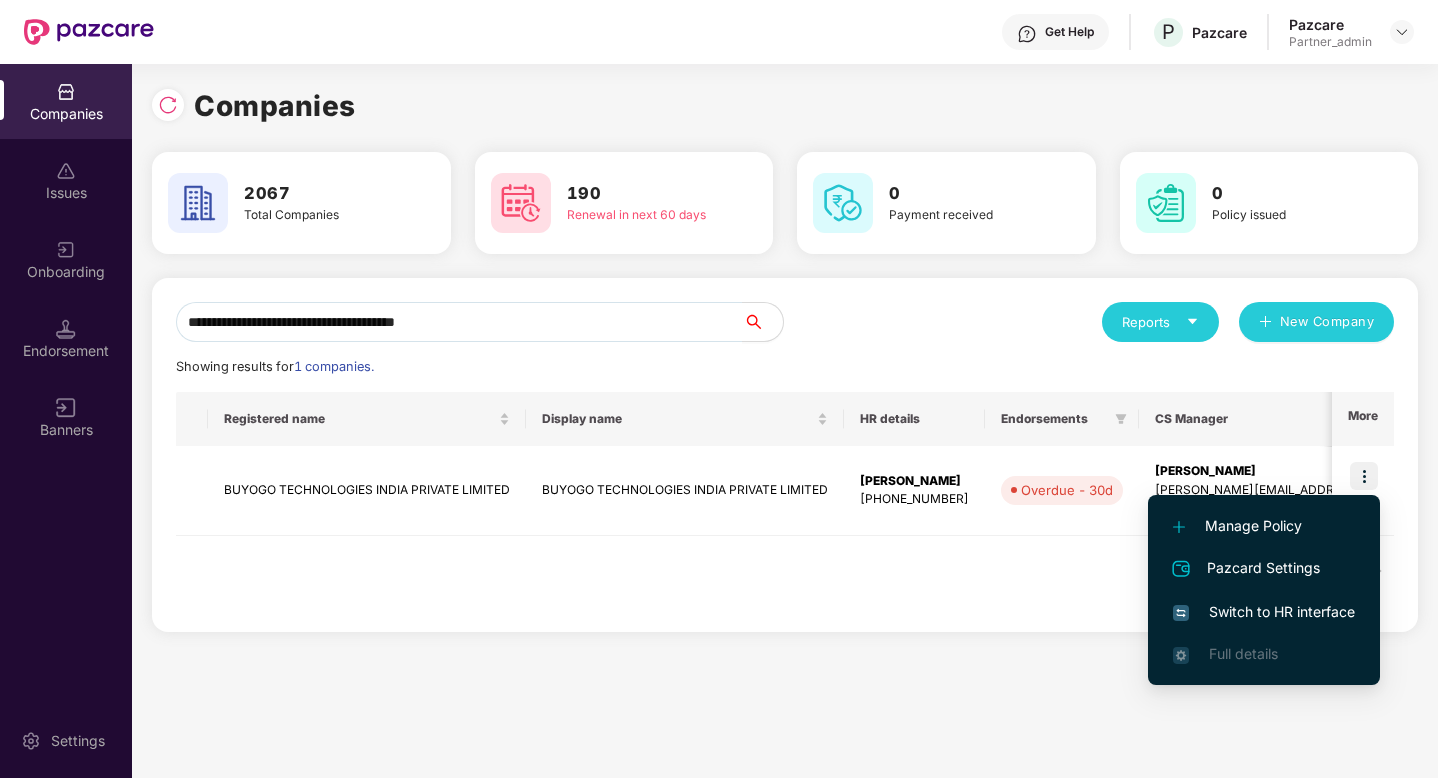 click on "Switch to HR interface" at bounding box center (1264, 612) 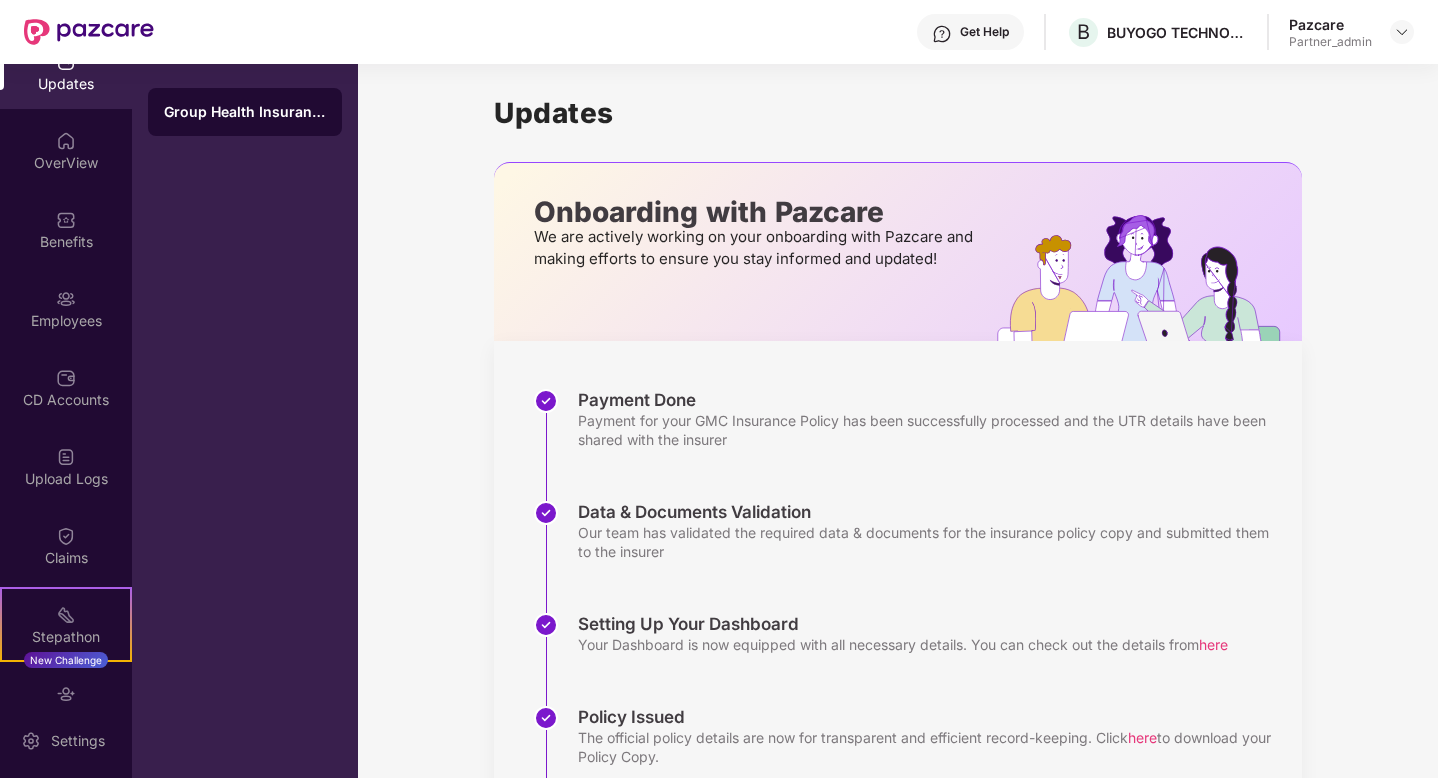 scroll, scrollTop: 151, scrollLeft: 0, axis: vertical 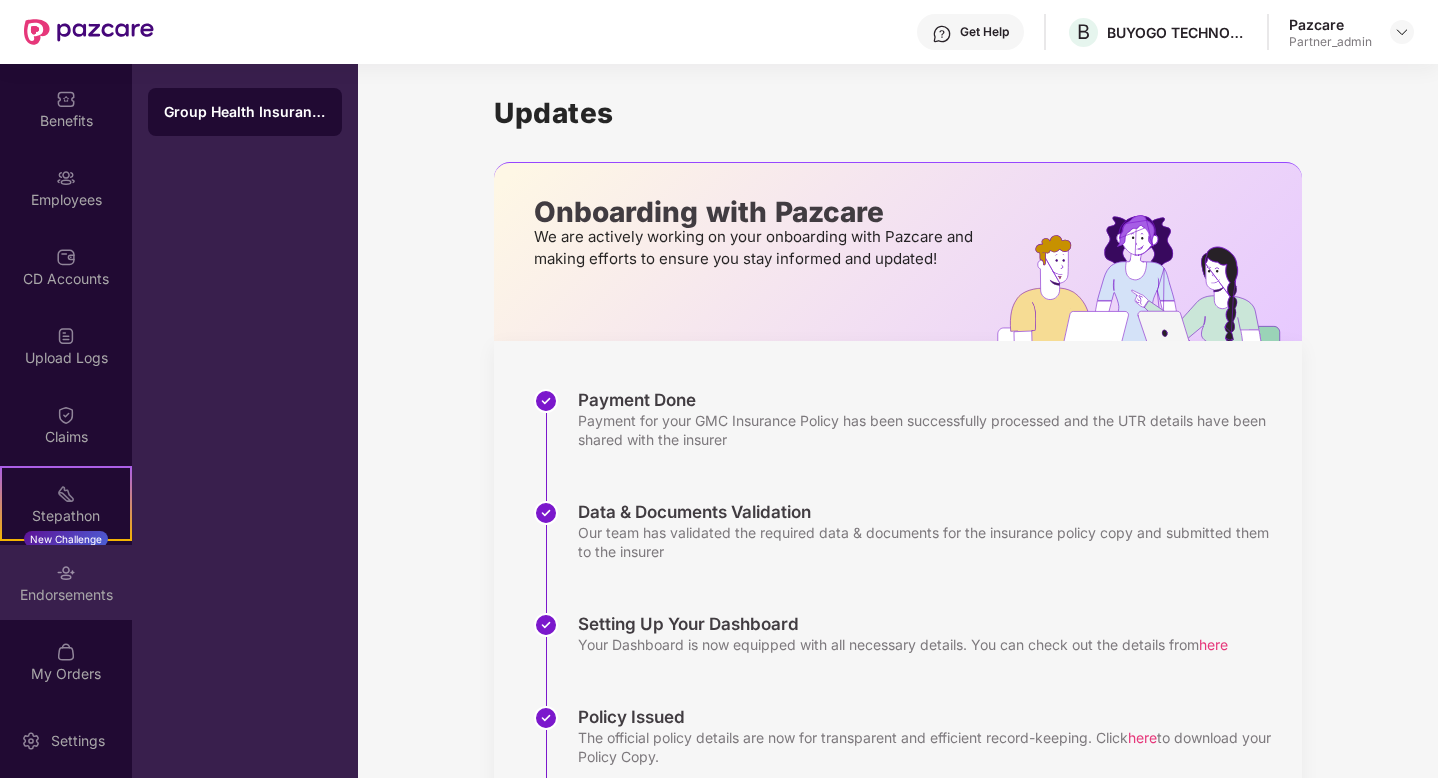 click on "Endorsements" at bounding box center (66, 595) 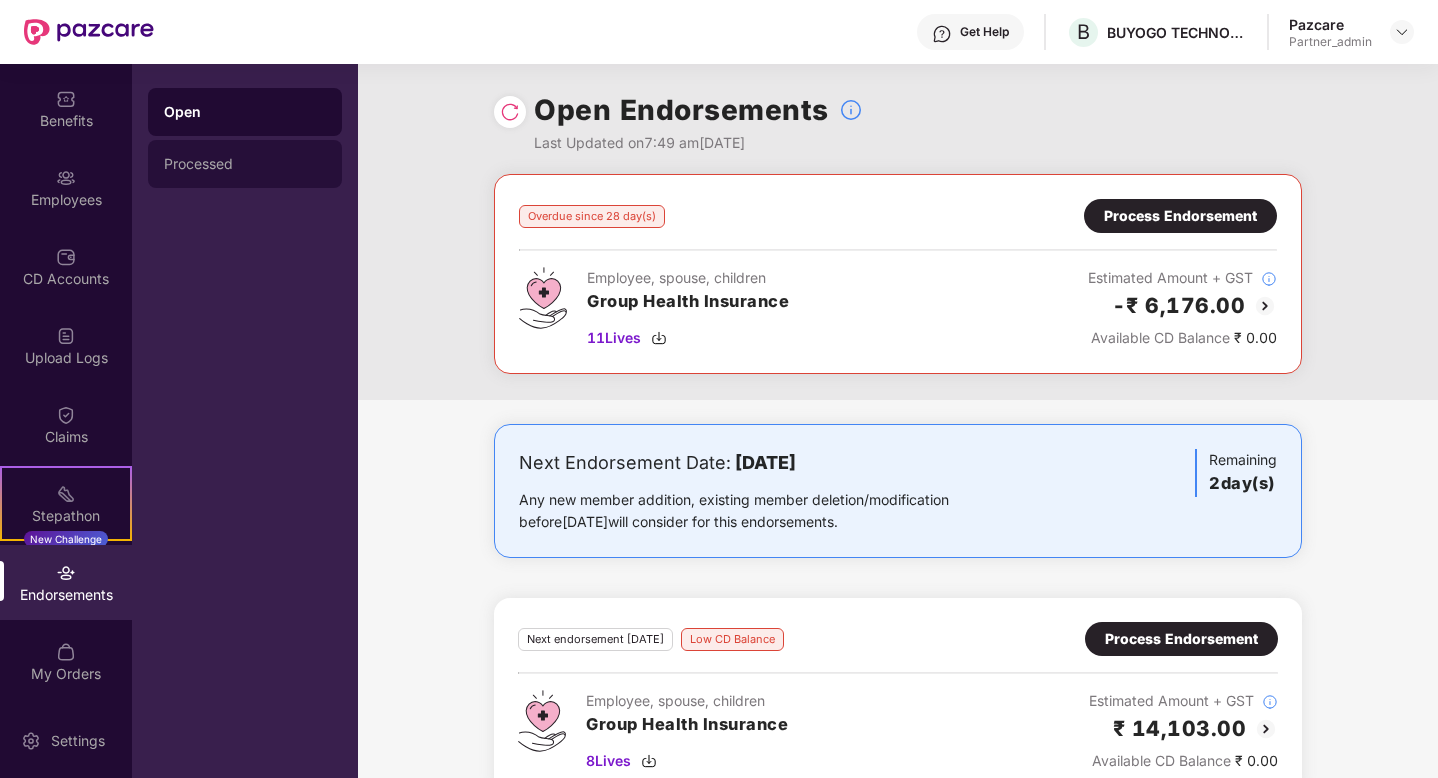 click on "Processed" at bounding box center [245, 164] 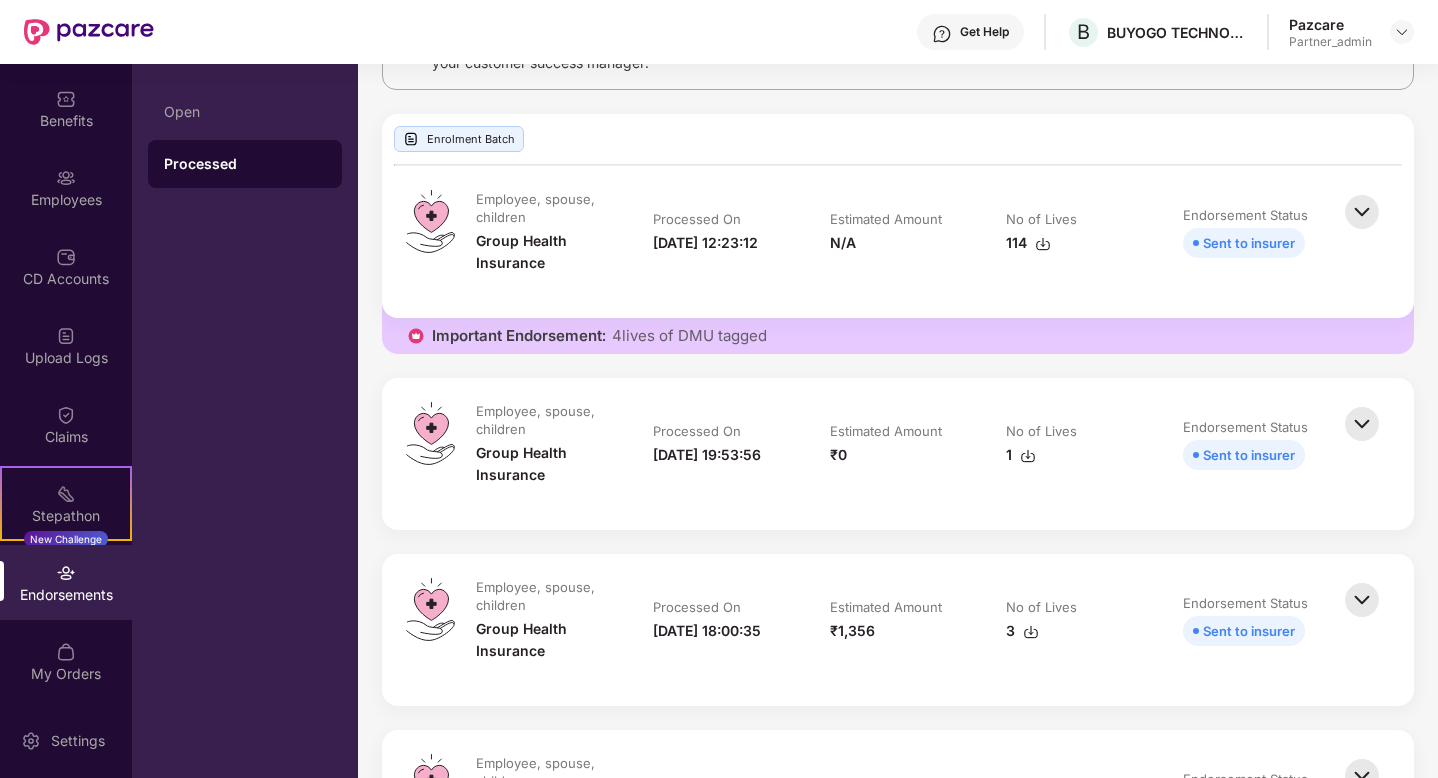 scroll, scrollTop: 222, scrollLeft: 0, axis: vertical 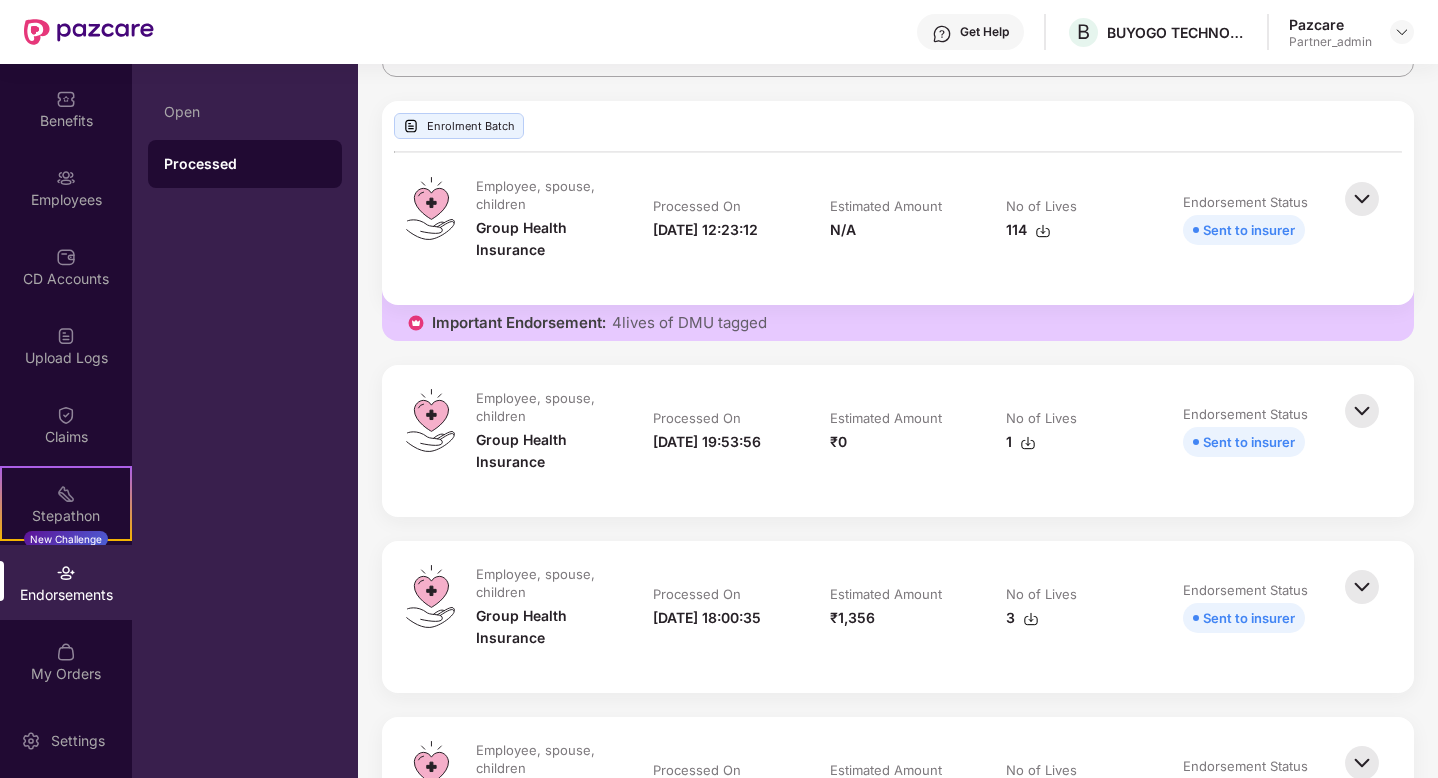 click at bounding box center [1362, 587] 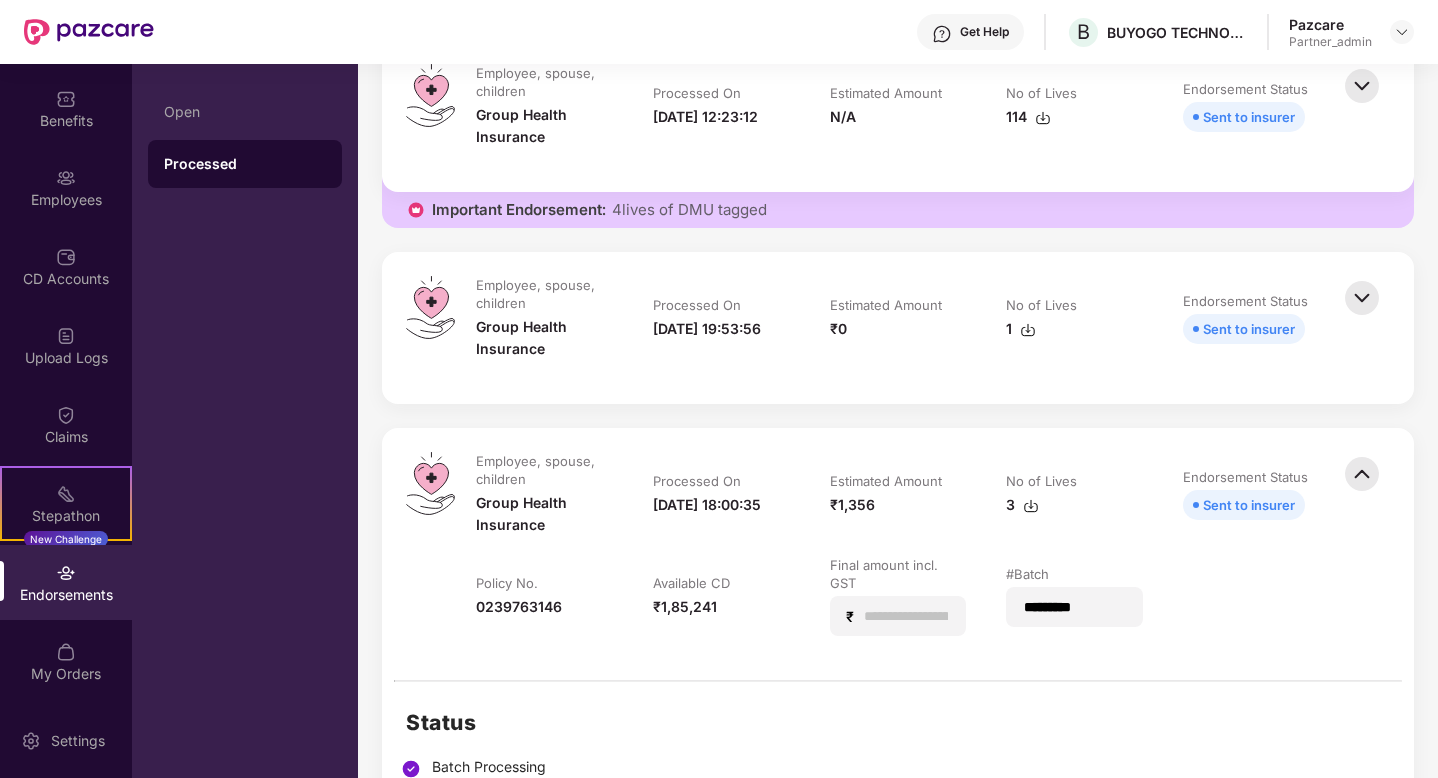 scroll, scrollTop: 334, scrollLeft: 0, axis: vertical 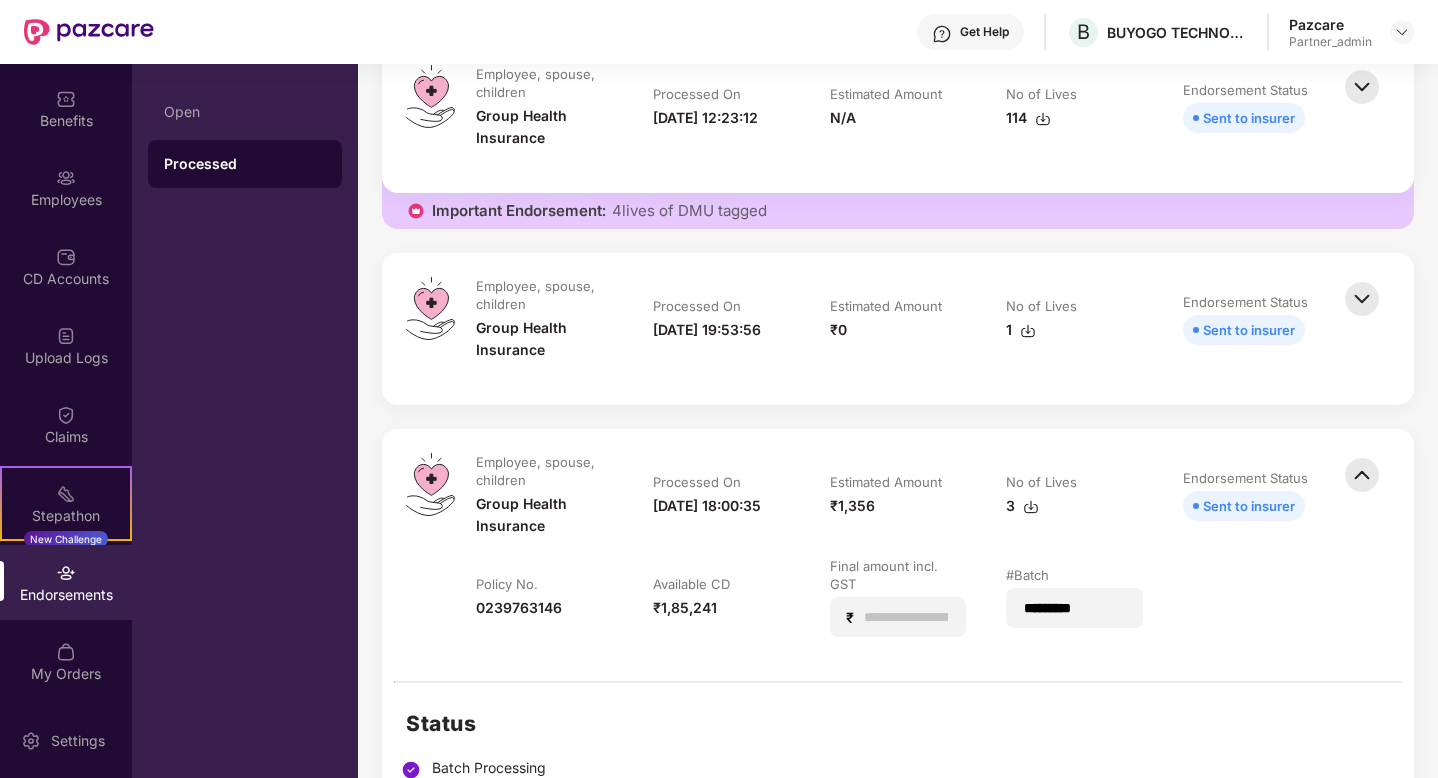 click at bounding box center (1362, 299) 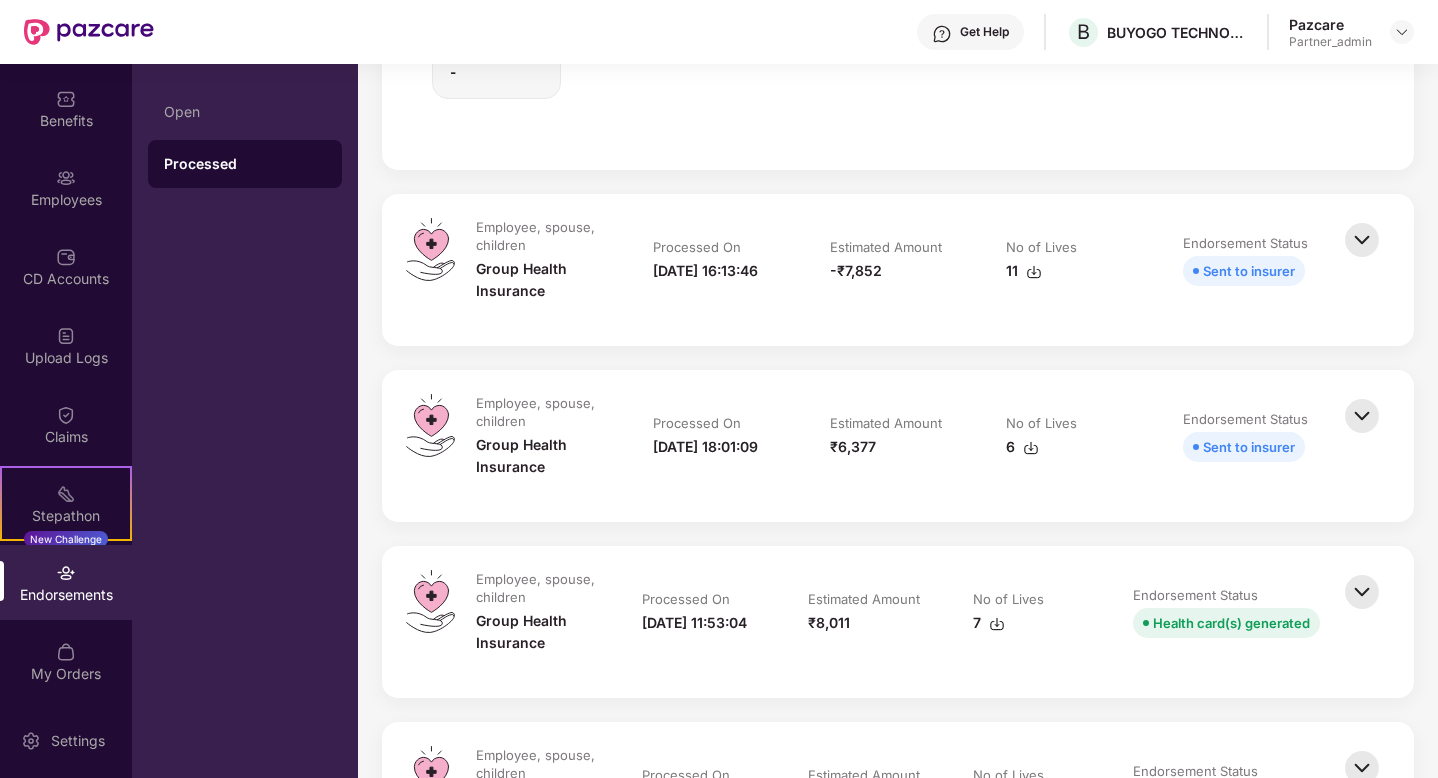 scroll, scrollTop: 2067, scrollLeft: 0, axis: vertical 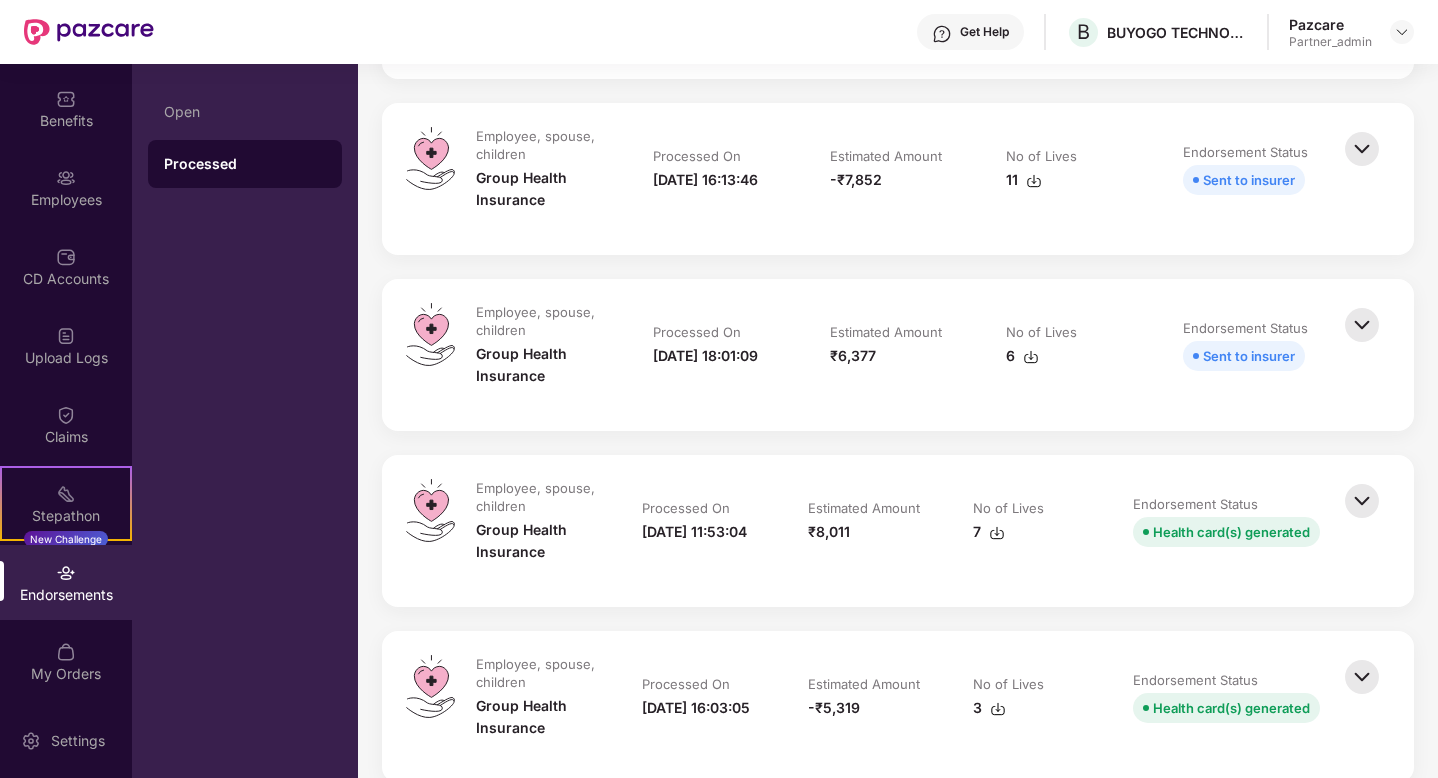 click at bounding box center [1362, 501] 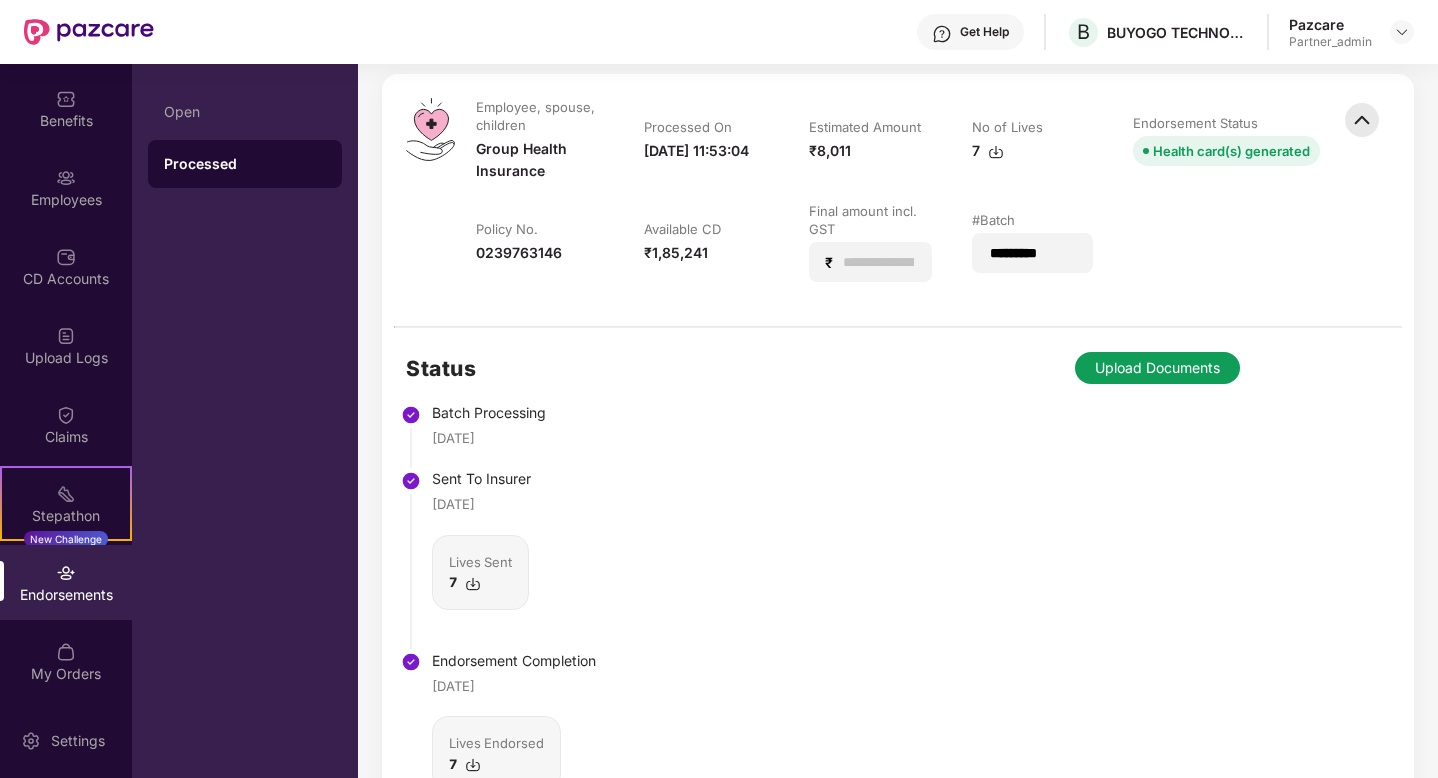 scroll, scrollTop: 2427, scrollLeft: 0, axis: vertical 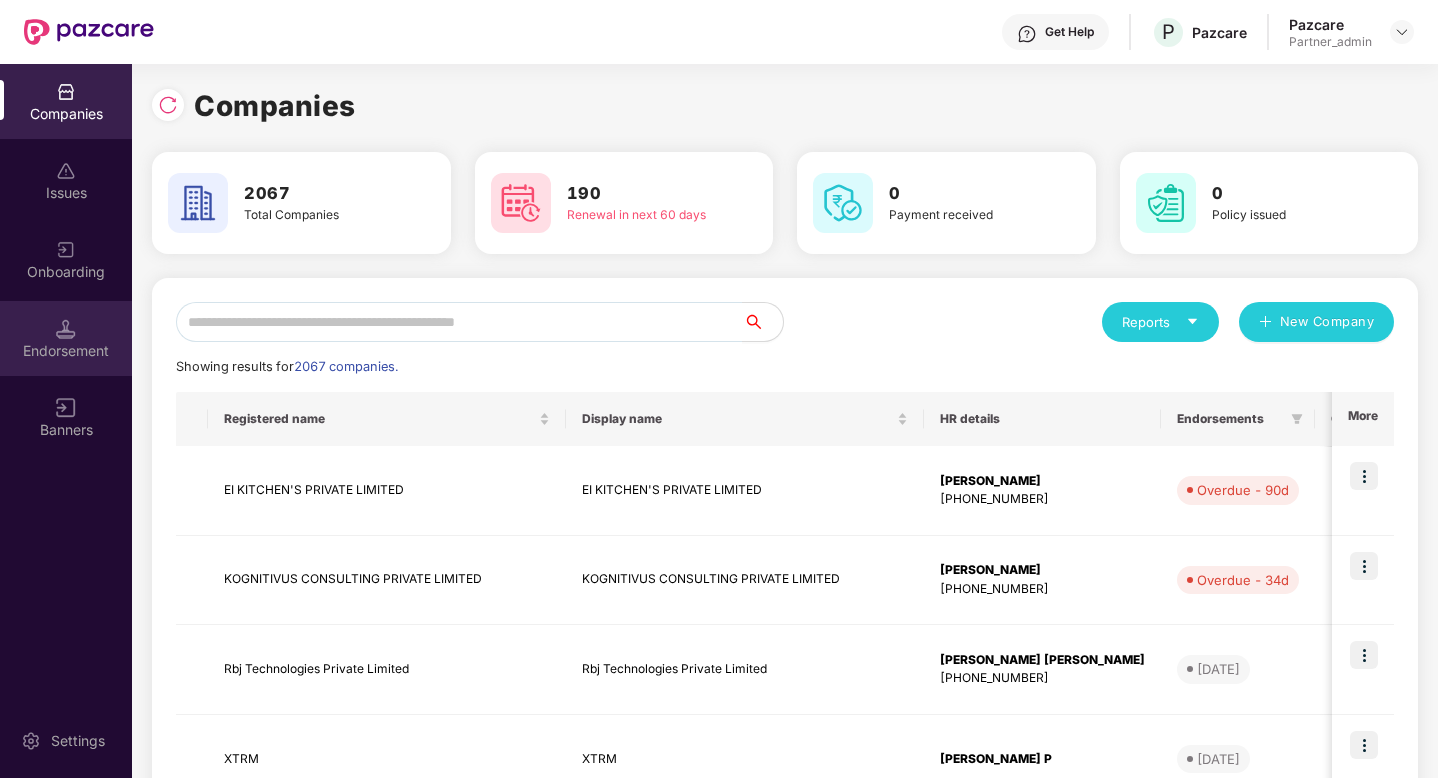 click at bounding box center (66, 329) 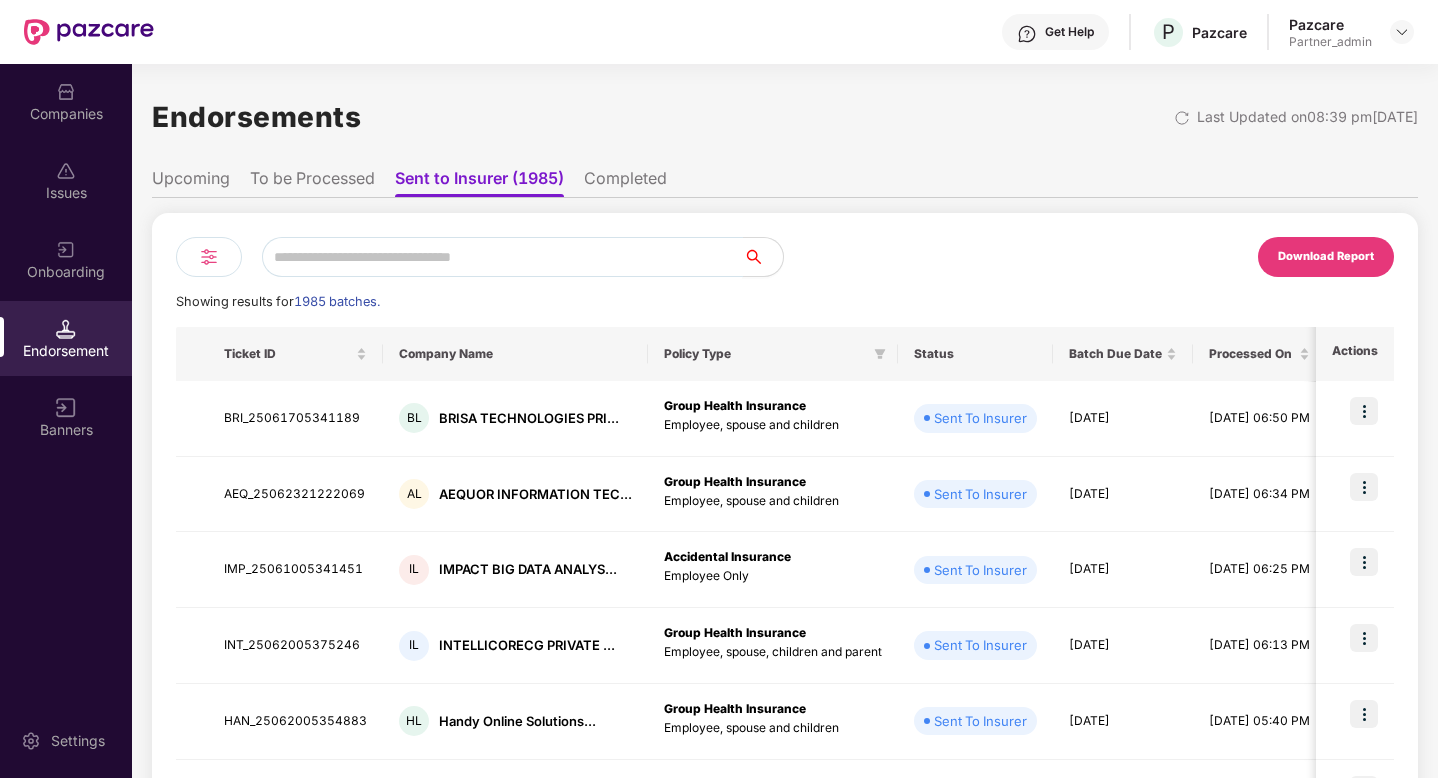 click at bounding box center [502, 257] 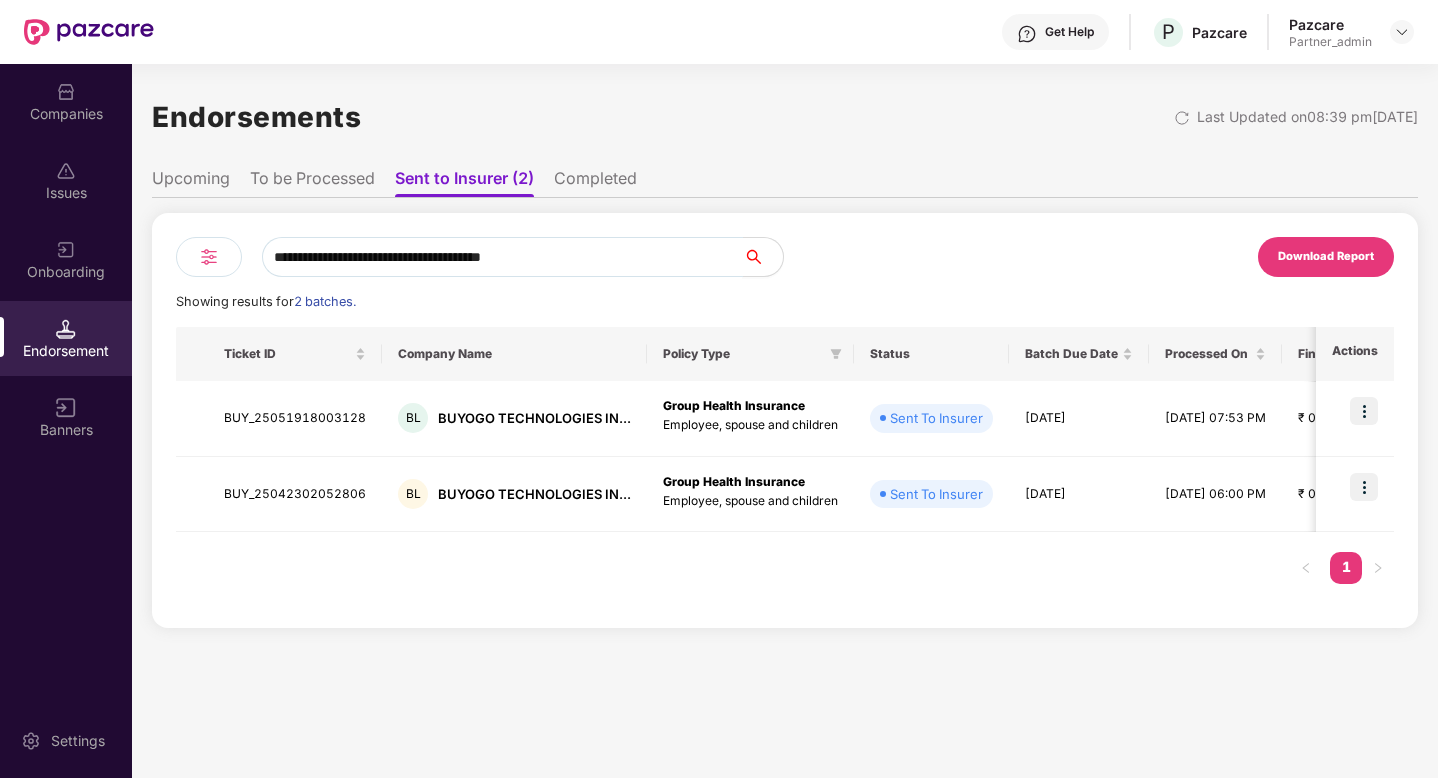 type on "**********" 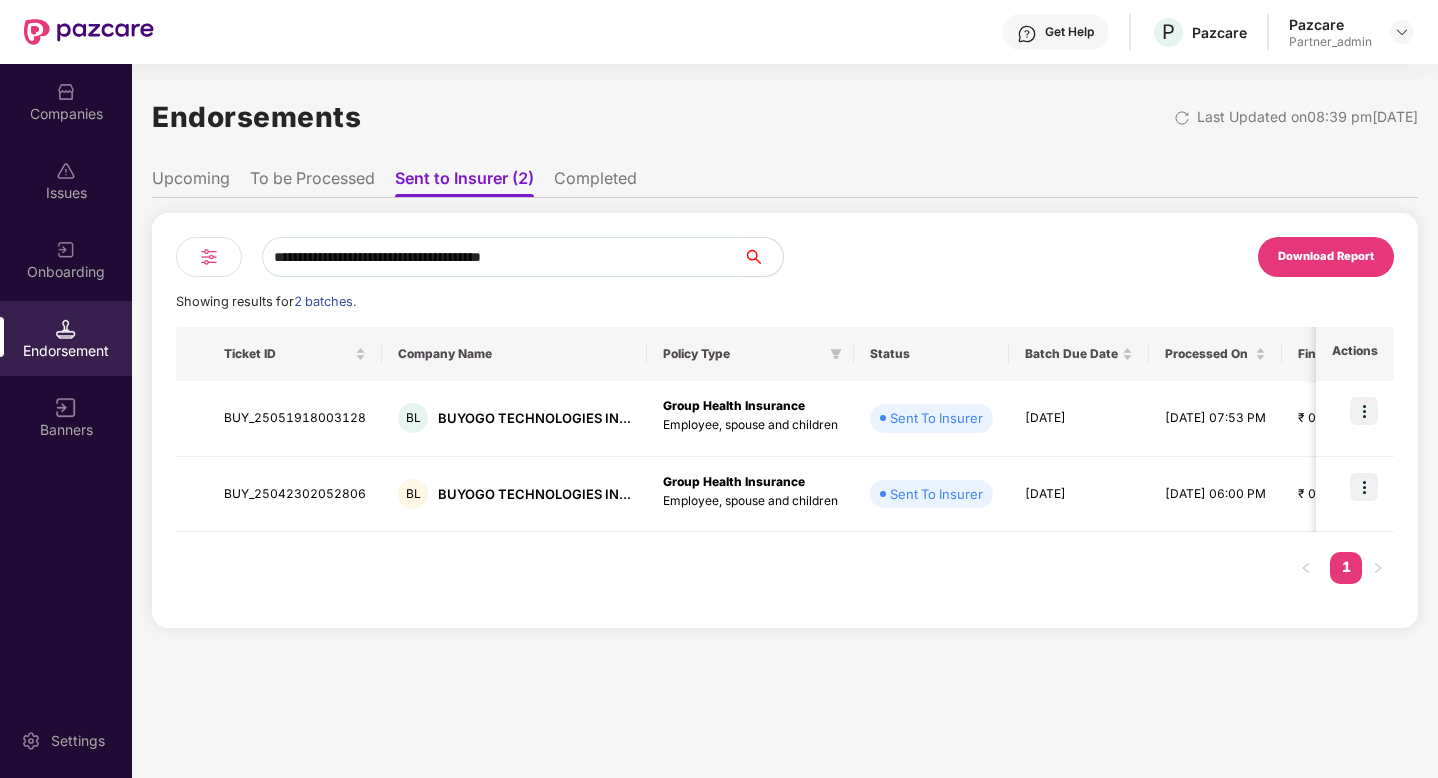click on "Completed" at bounding box center (595, 182) 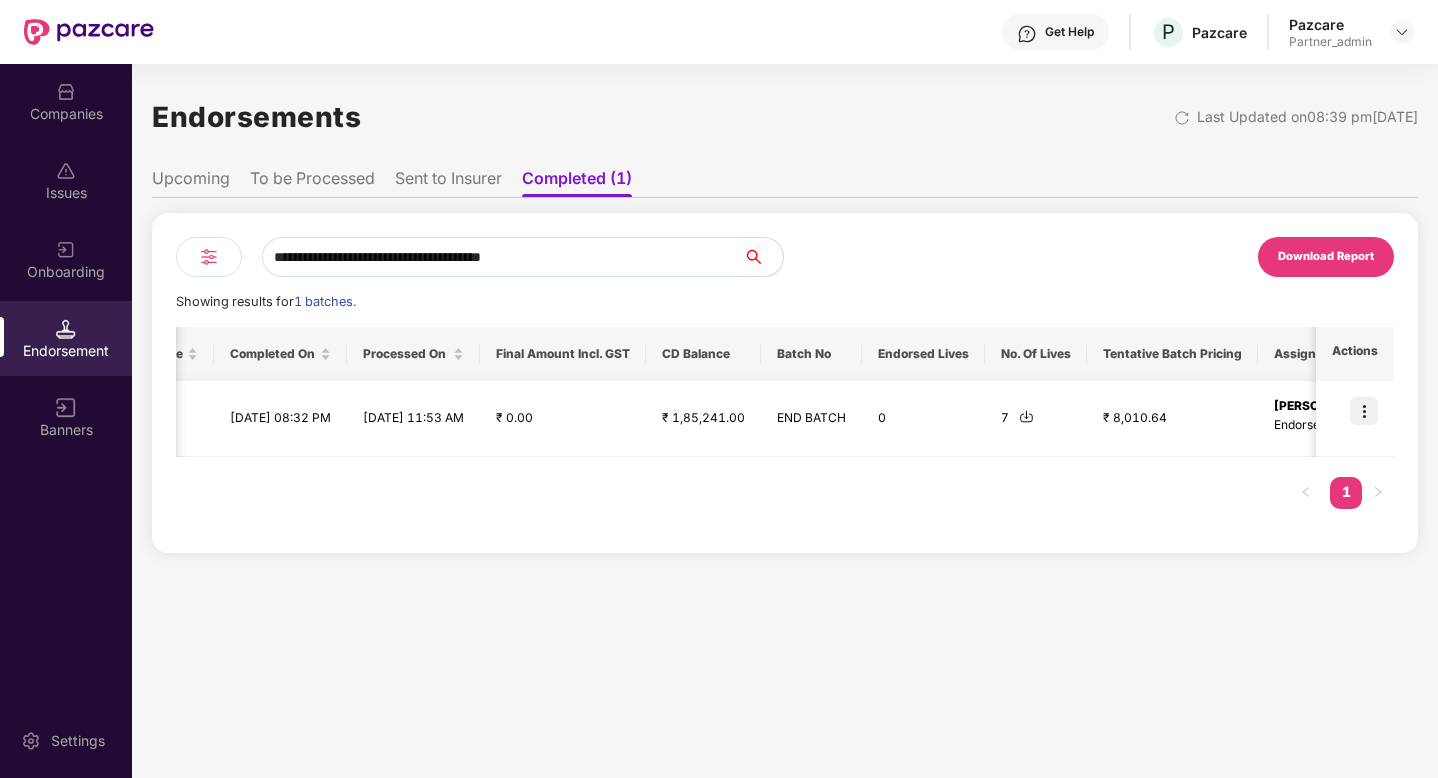 scroll, scrollTop: 0, scrollLeft: 1394, axis: horizontal 